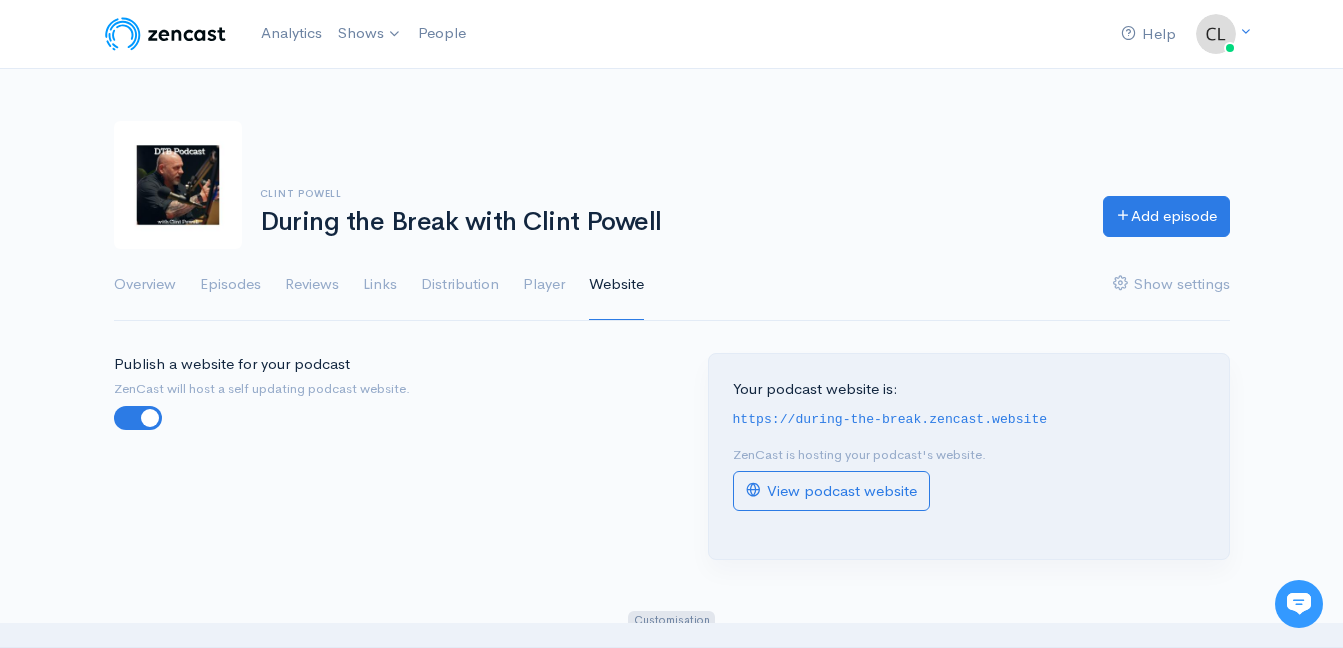 scroll, scrollTop: 0, scrollLeft: 0, axis: both 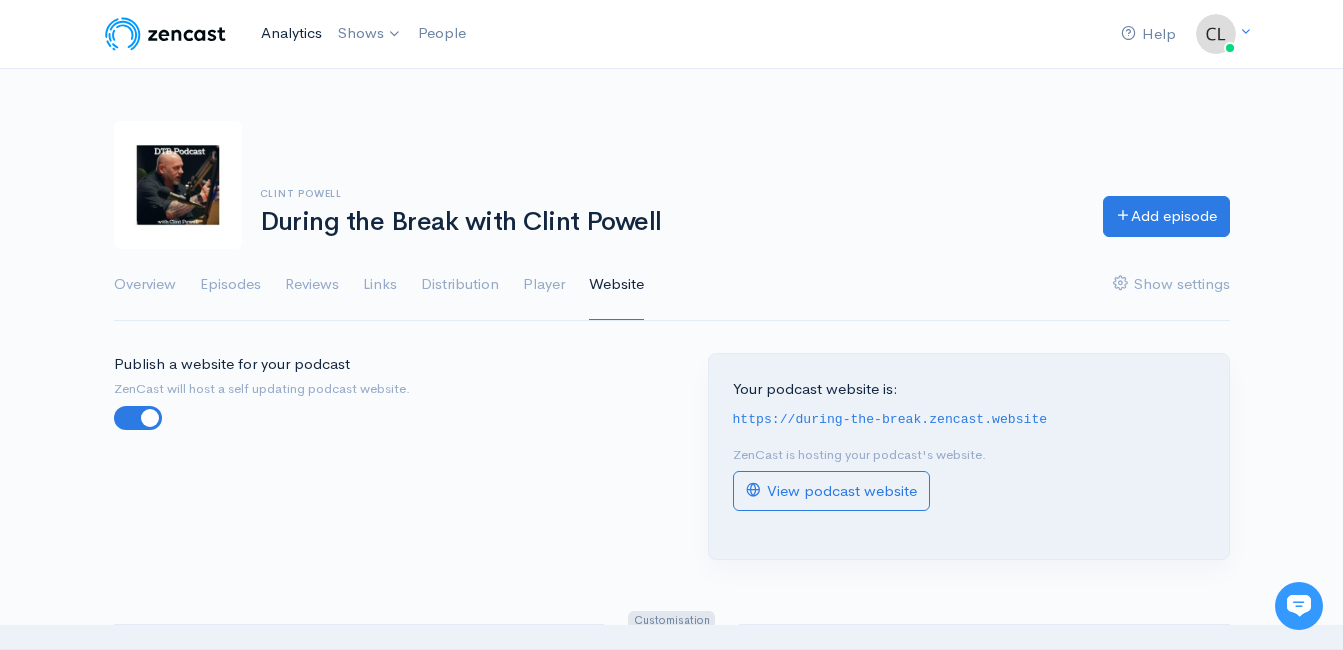click on "Analytics" at bounding box center [291, 33] 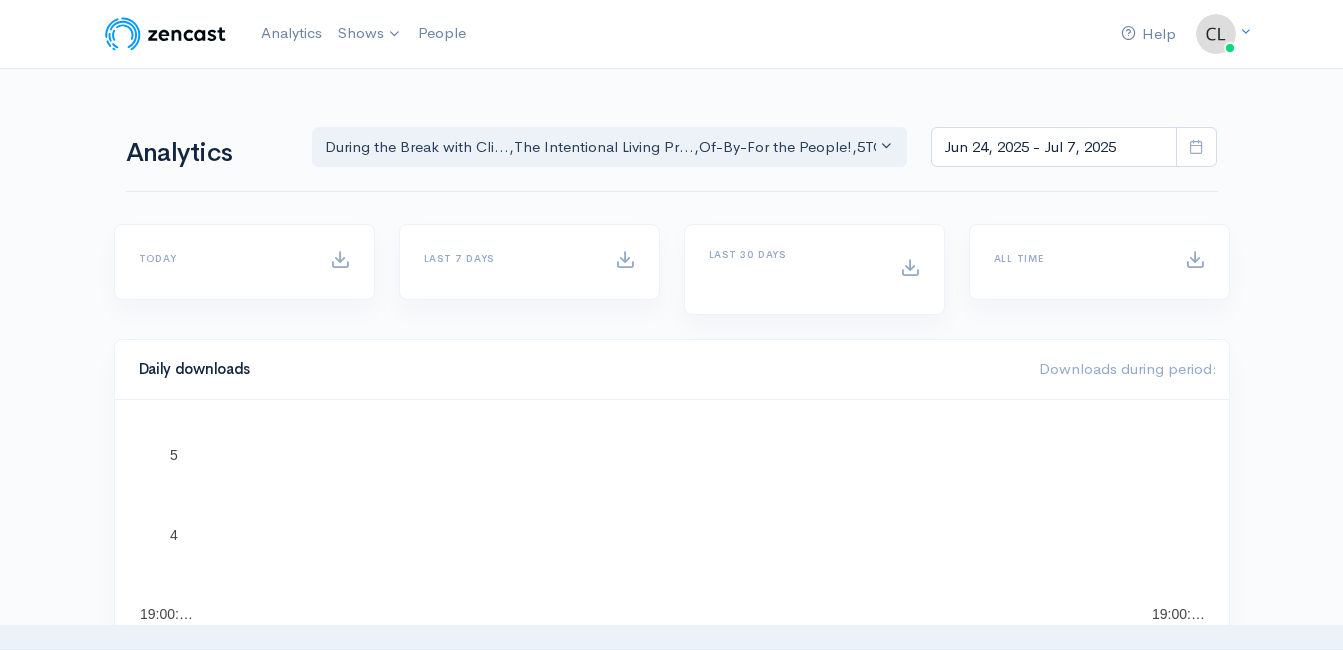 scroll, scrollTop: 0, scrollLeft: 0, axis: both 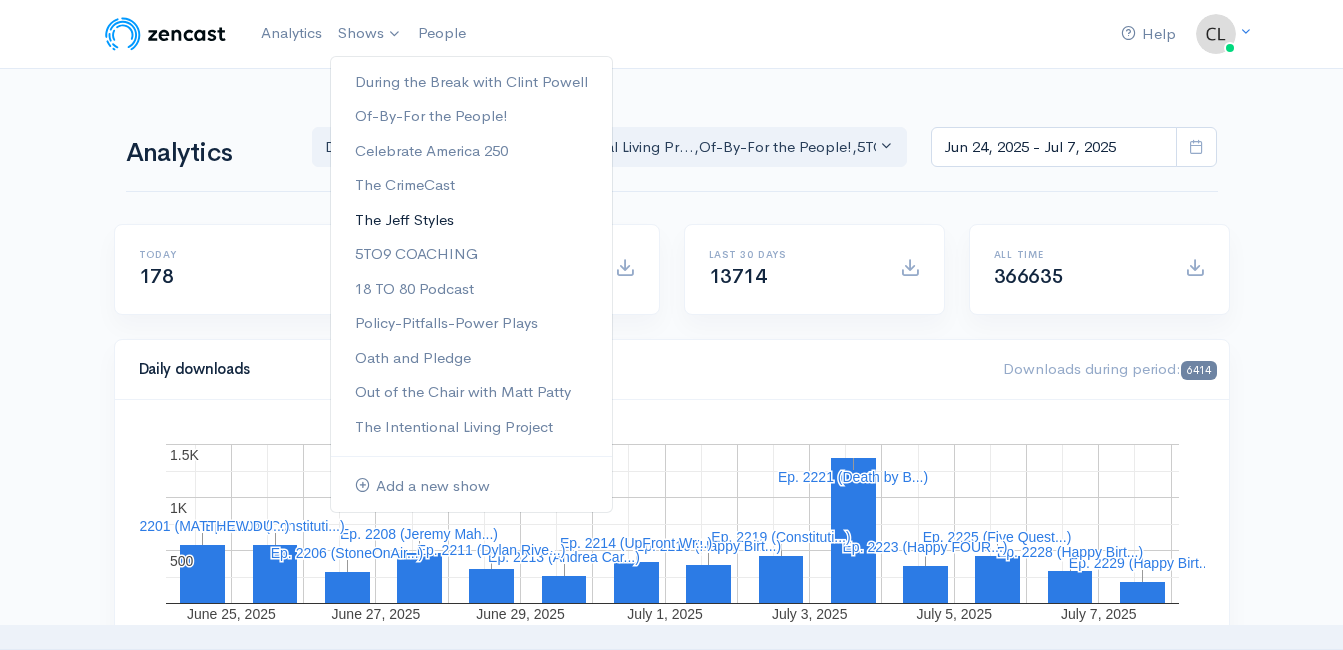 click on "The Jeff Styles" at bounding box center (471, 220) 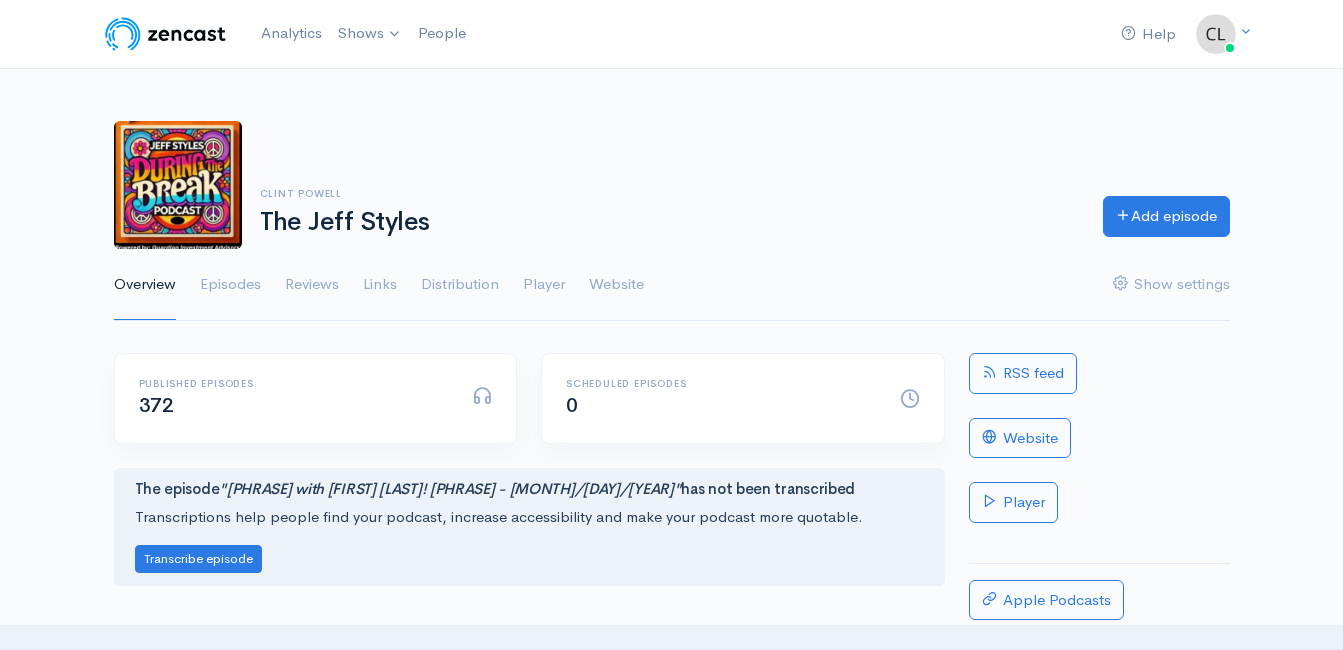 scroll, scrollTop: 0, scrollLeft: 0, axis: both 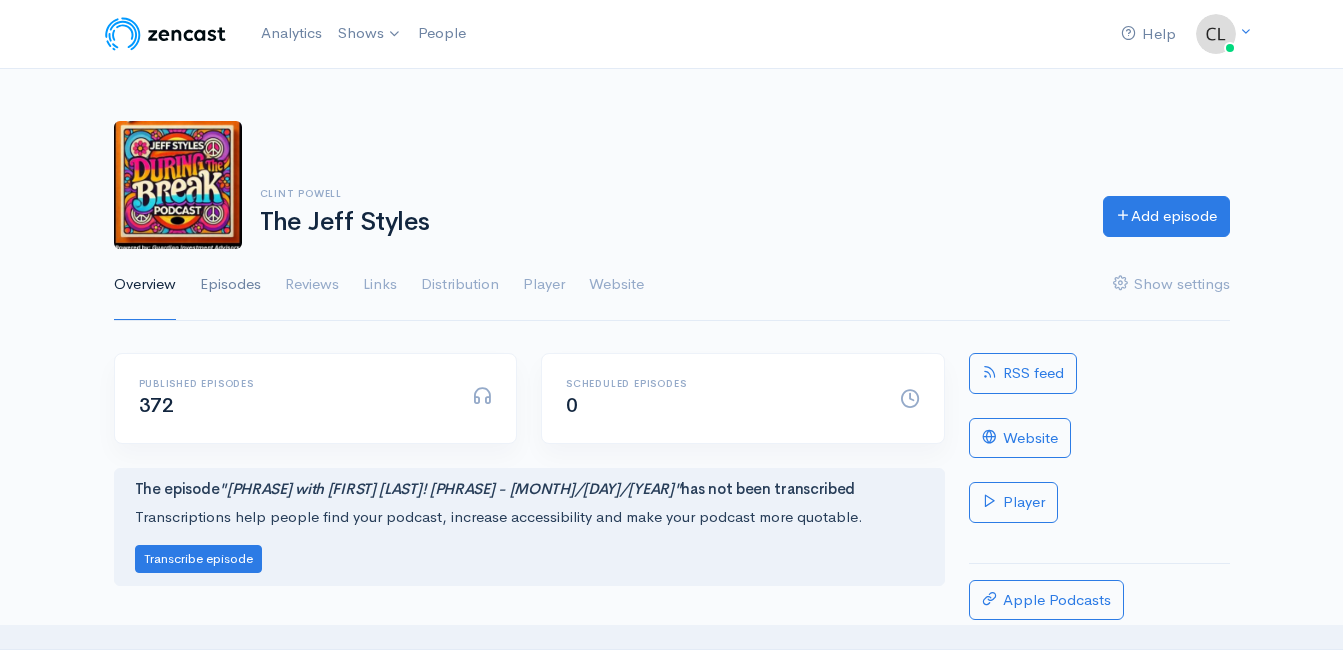 click on "Episodes" at bounding box center (230, 285) 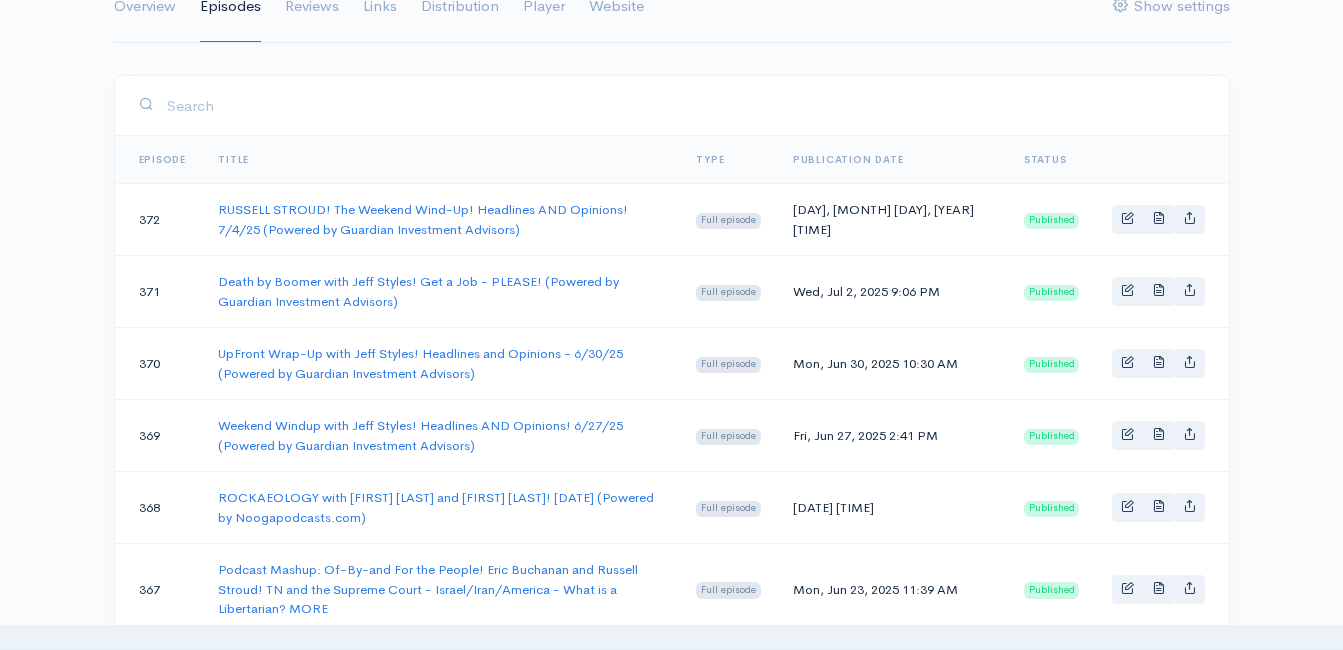 scroll, scrollTop: 300, scrollLeft: 0, axis: vertical 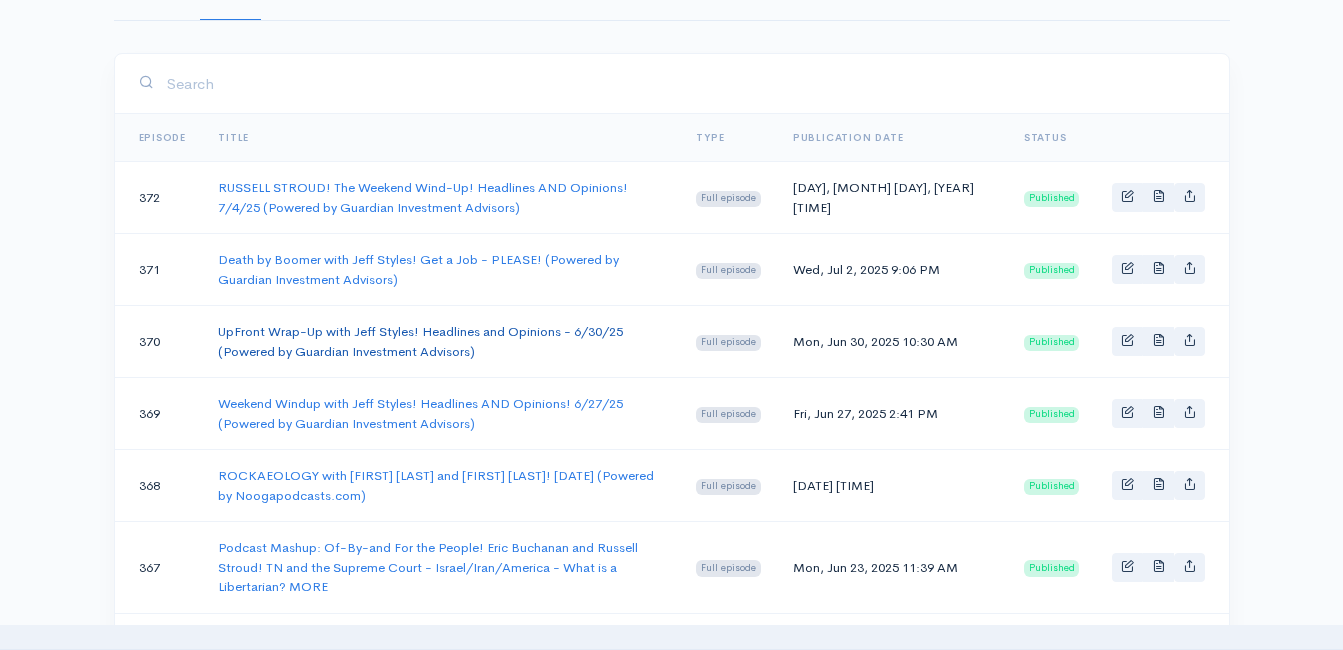 click on "UpFront Wrap-Up with Jeff Styles! Headlines and Opinions - 6/30/25 (Powered by Guardian Investment Advisors)" at bounding box center (420, 341) 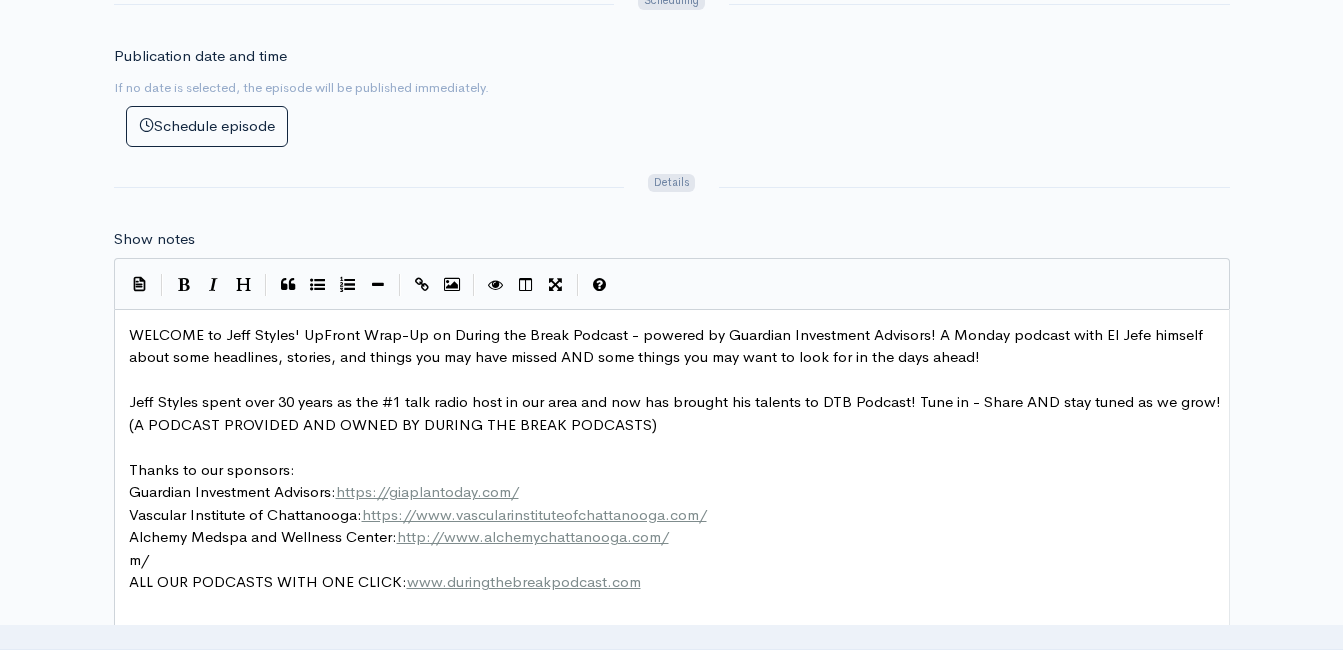 scroll, scrollTop: 1000, scrollLeft: 0, axis: vertical 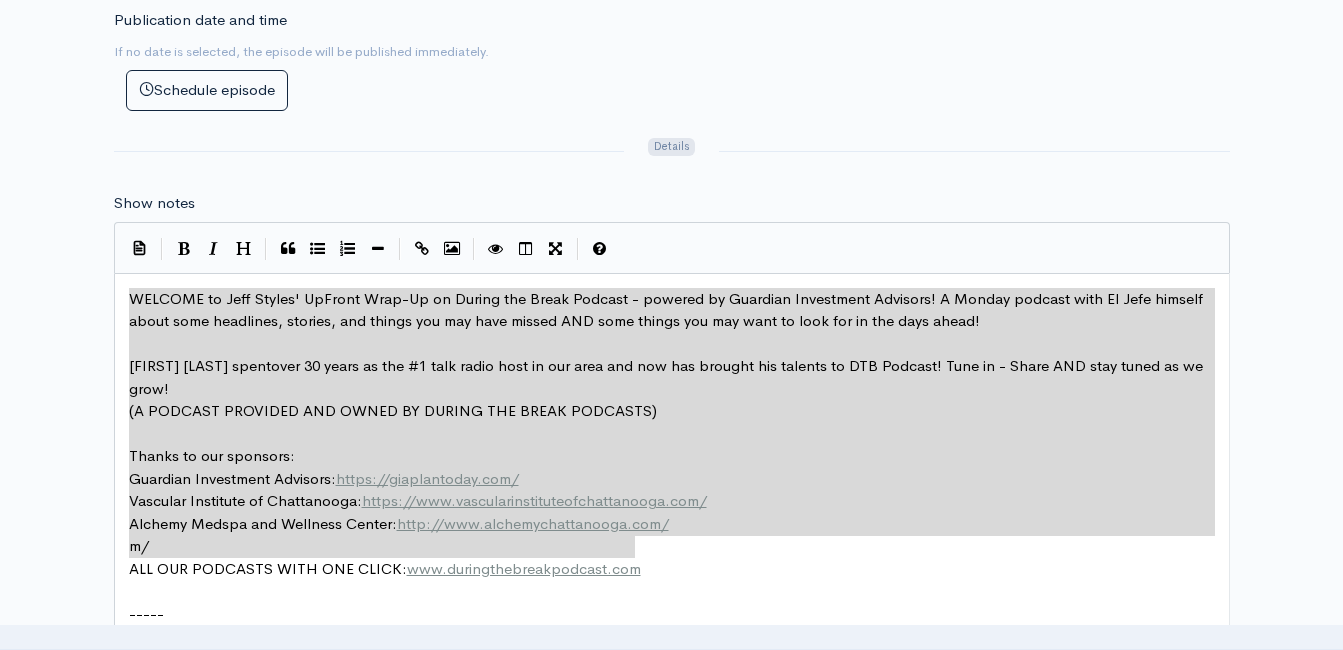 drag, startPoint x: 641, startPoint y: 535, endPoint x: 102, endPoint y: 258, distance: 606.01154 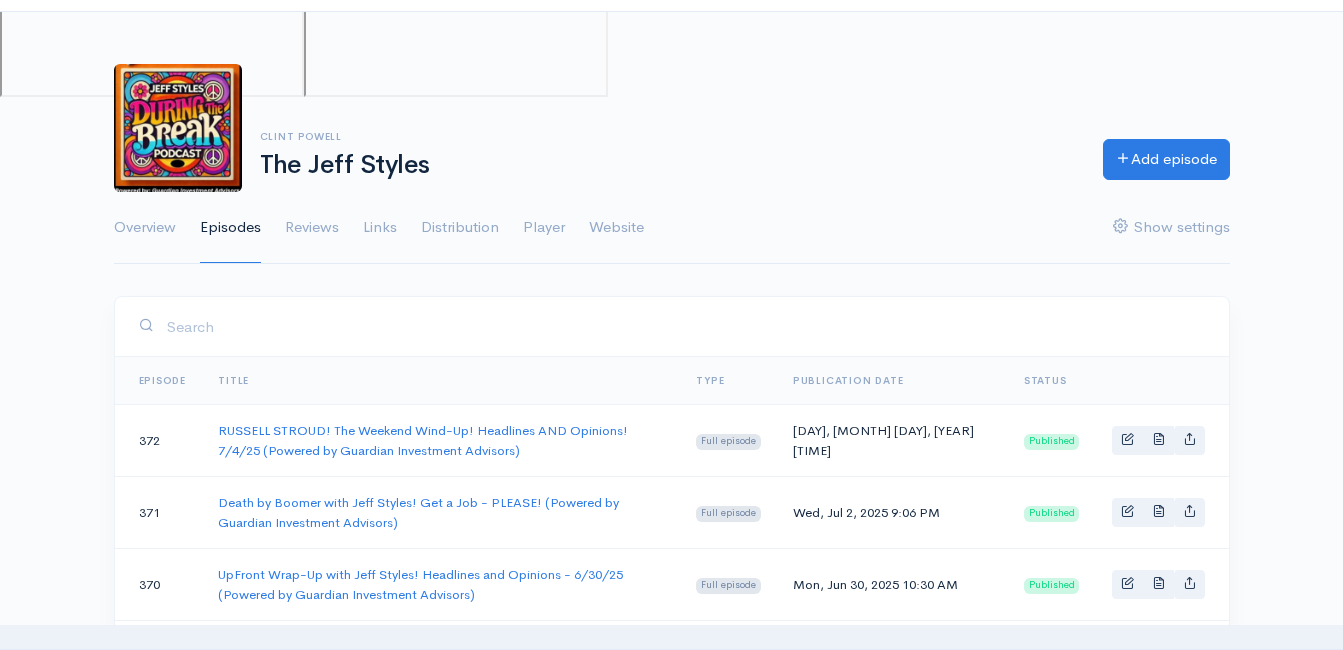 scroll, scrollTop: 0, scrollLeft: 0, axis: both 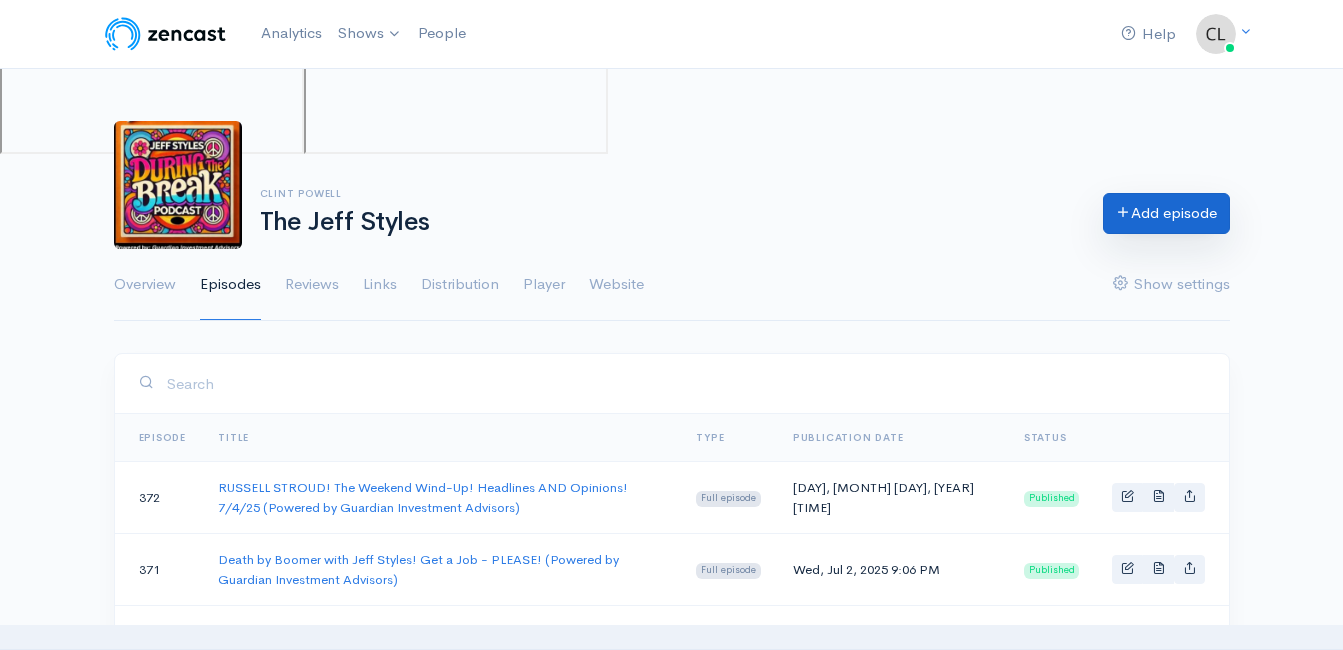click at bounding box center [1123, 211] 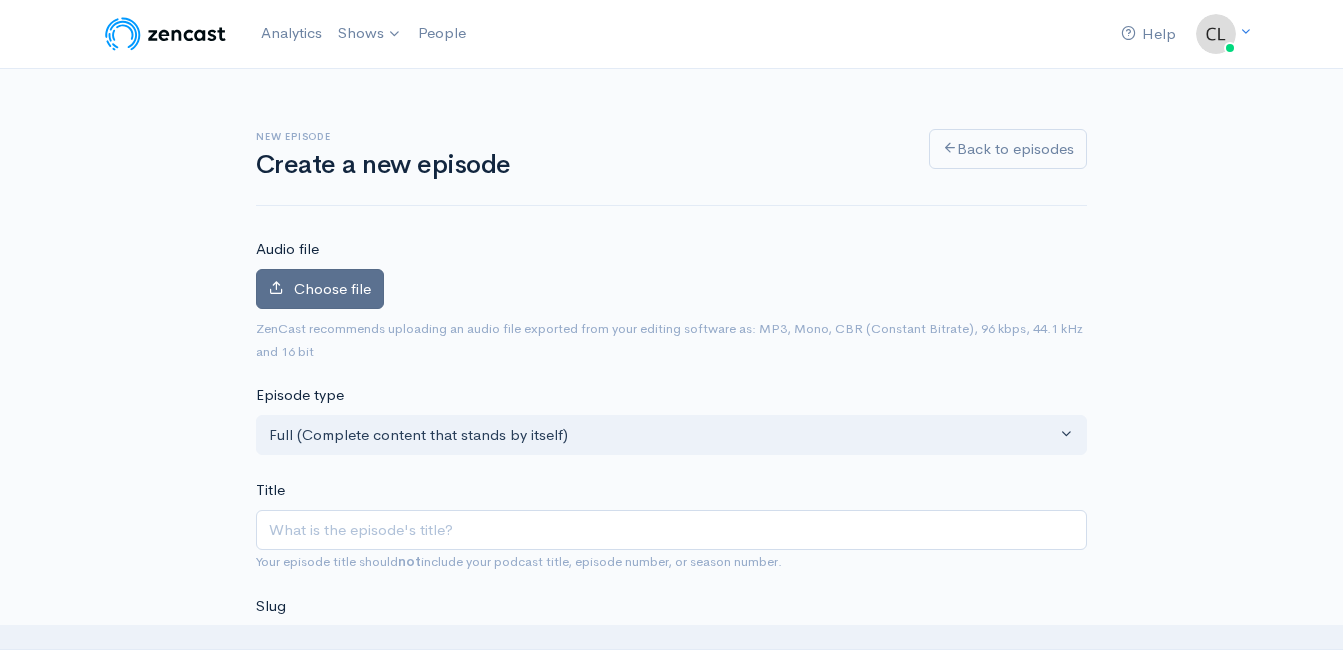 scroll, scrollTop: 0, scrollLeft: 0, axis: both 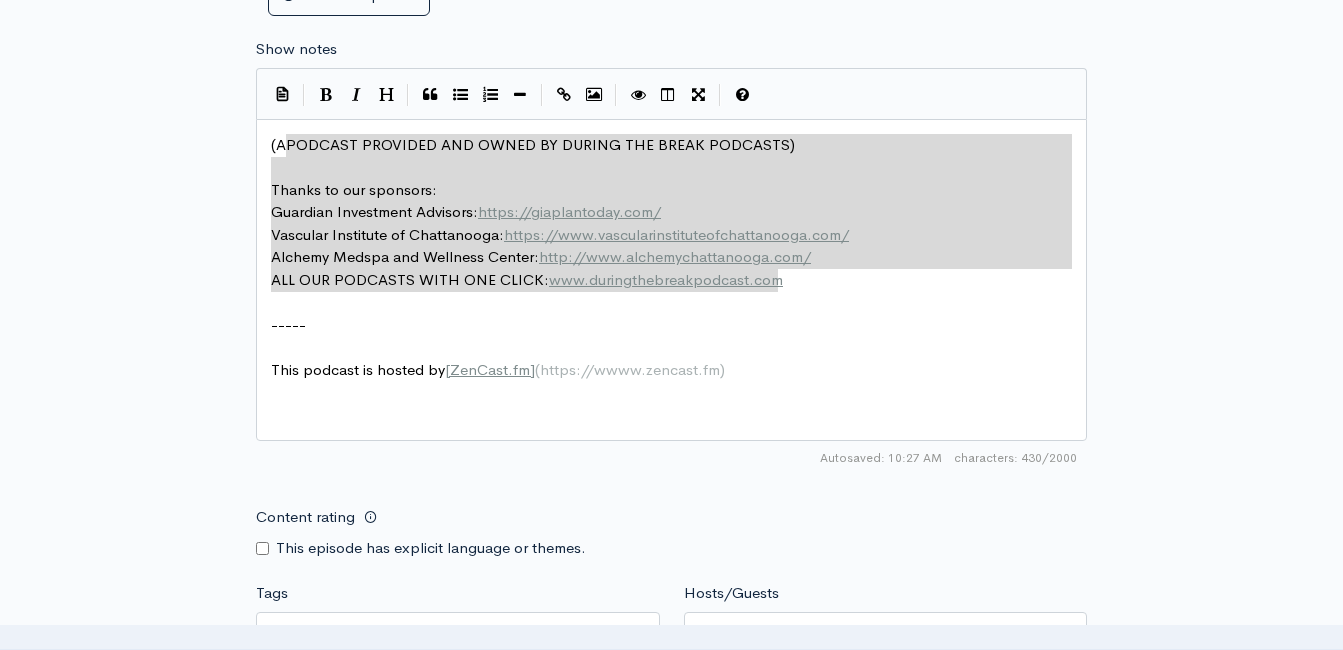 drag, startPoint x: 607, startPoint y: 238, endPoint x: 235, endPoint y: 127, distance: 388.20743 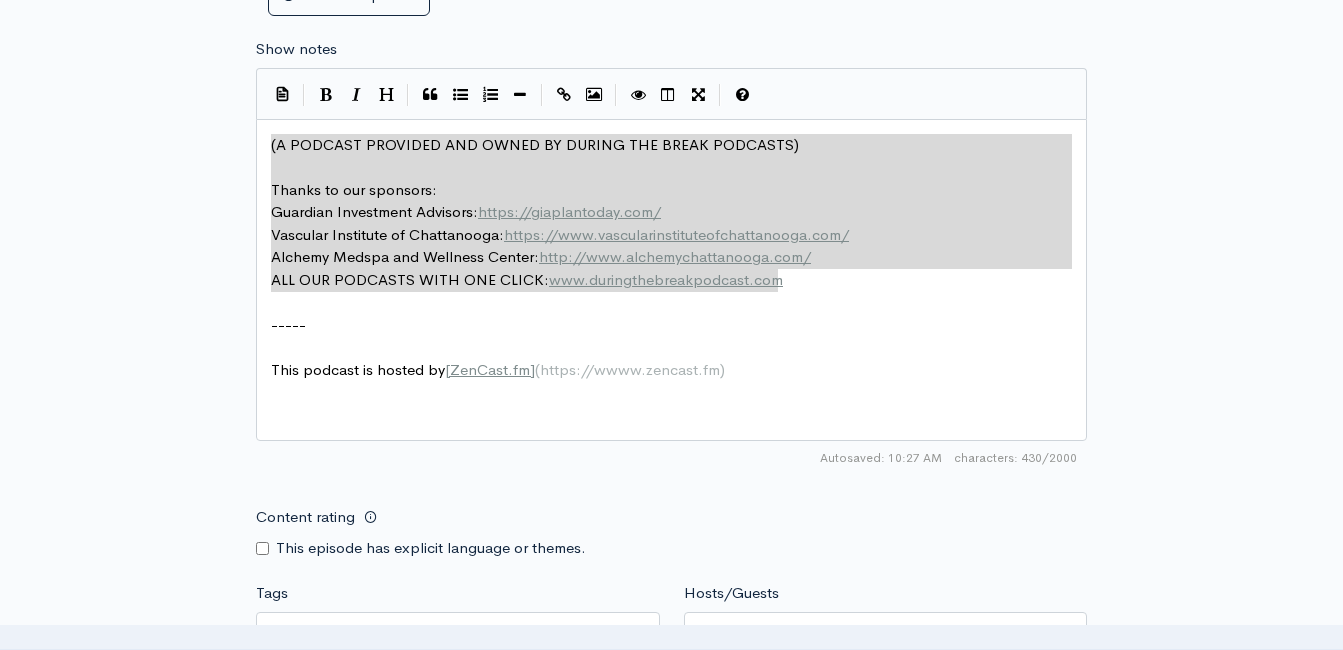 scroll, scrollTop: 2, scrollLeft: 0, axis: vertical 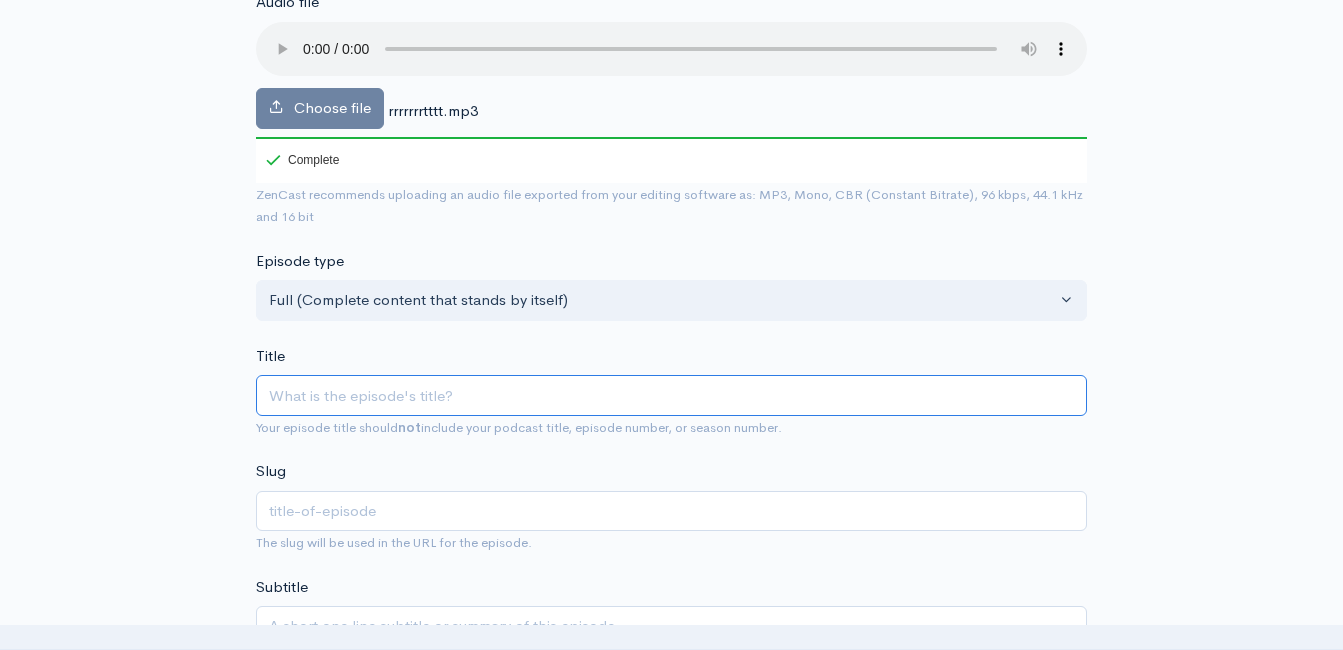 click on "Title" at bounding box center (671, 395) 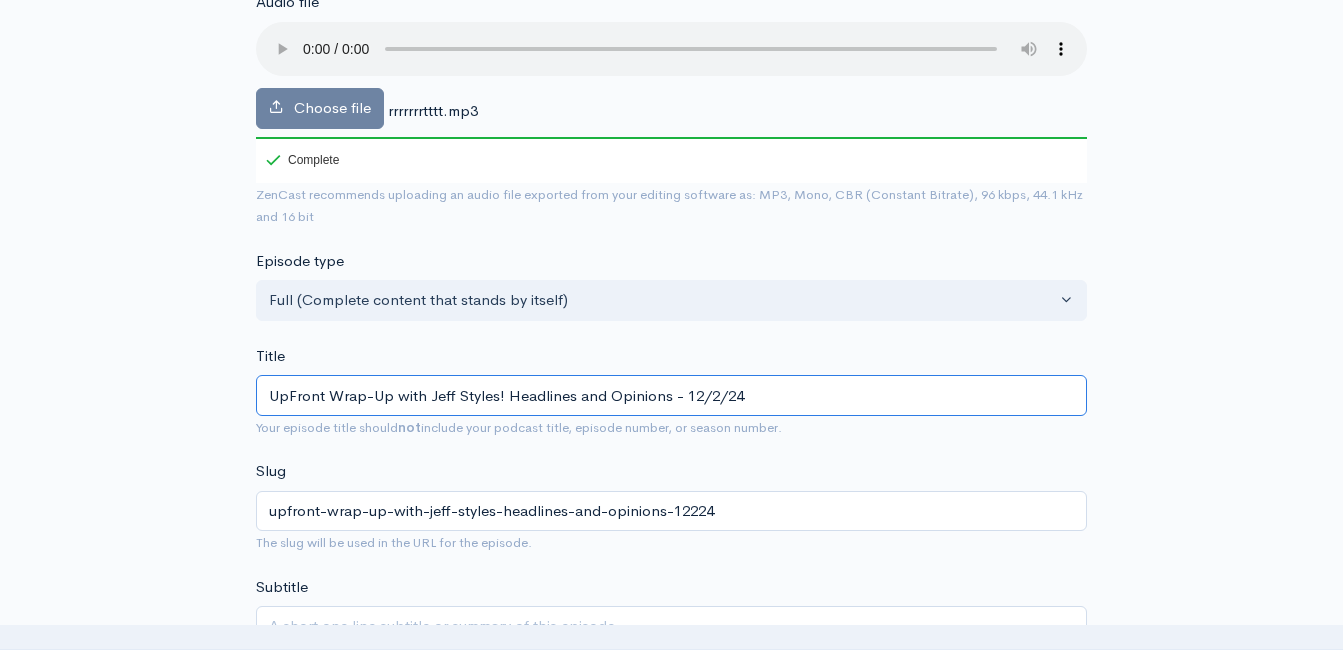 drag, startPoint x: 694, startPoint y: 393, endPoint x: 670, endPoint y: 393, distance: 24 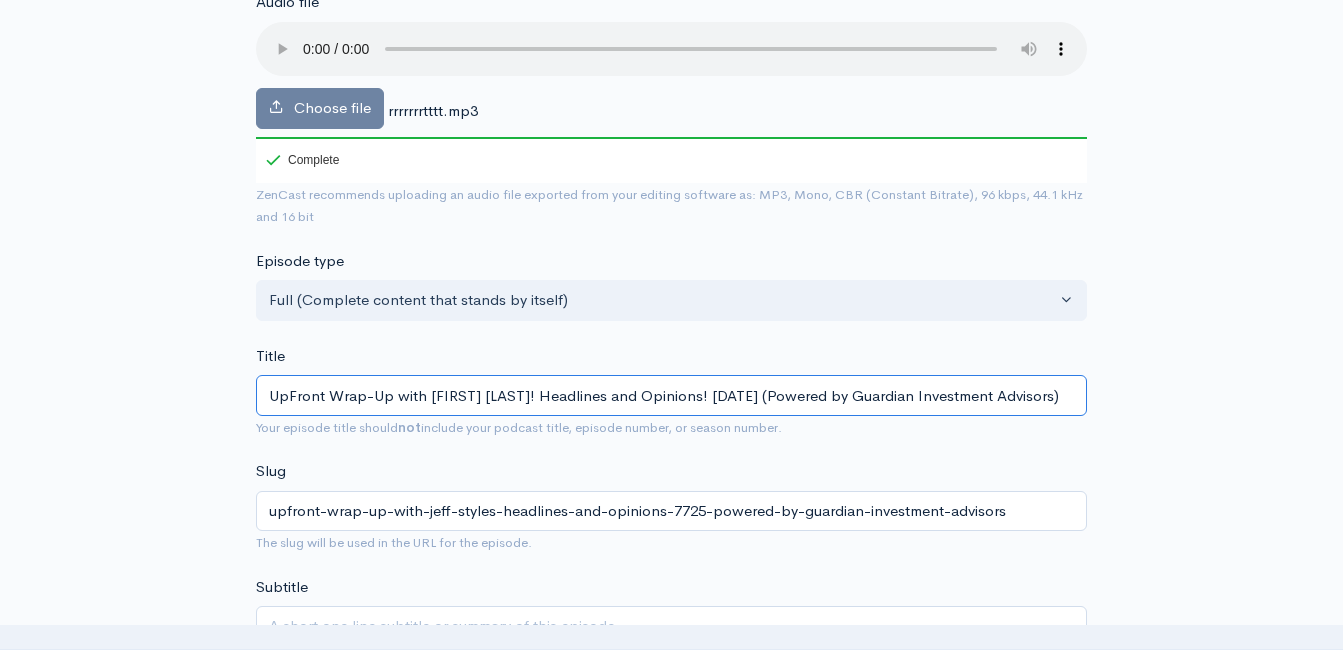 click on "UpFront Wrap-Up with [FIRST] [LAST]! Headlines and Opinions! [DATE] (Powered by Guardian Investment Advisors)" at bounding box center (671, 395) 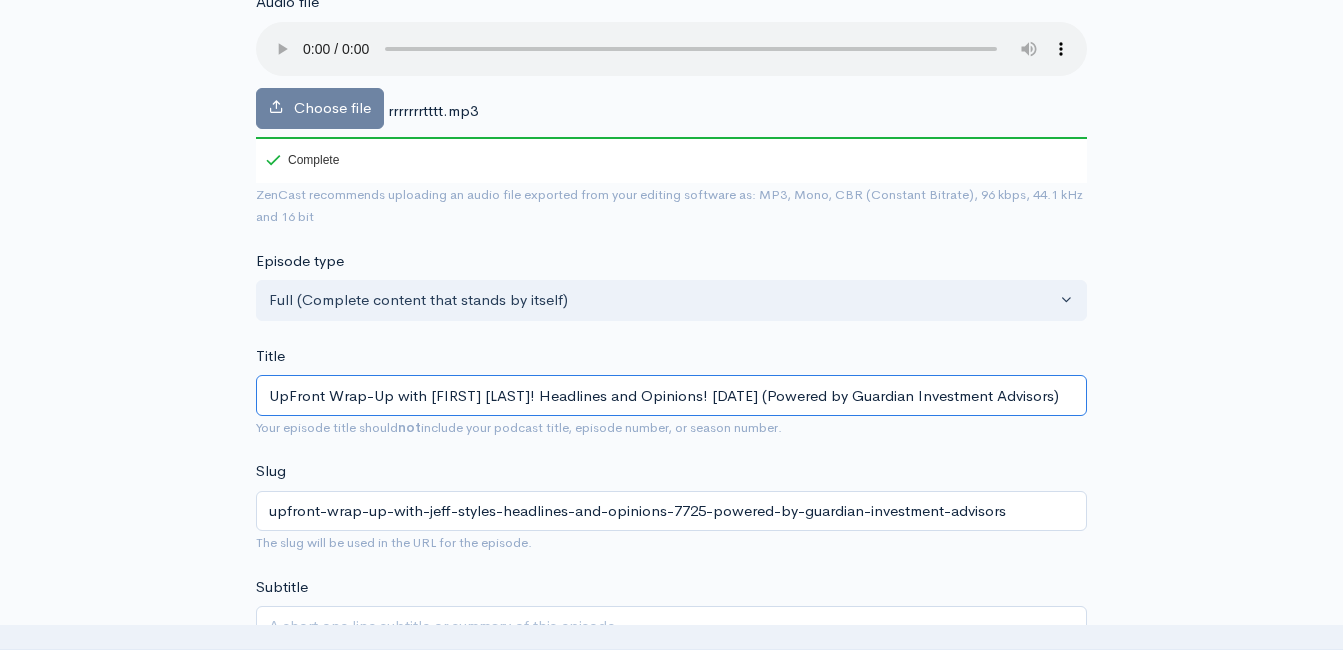 scroll, scrollTop: 347, scrollLeft: 0, axis: vertical 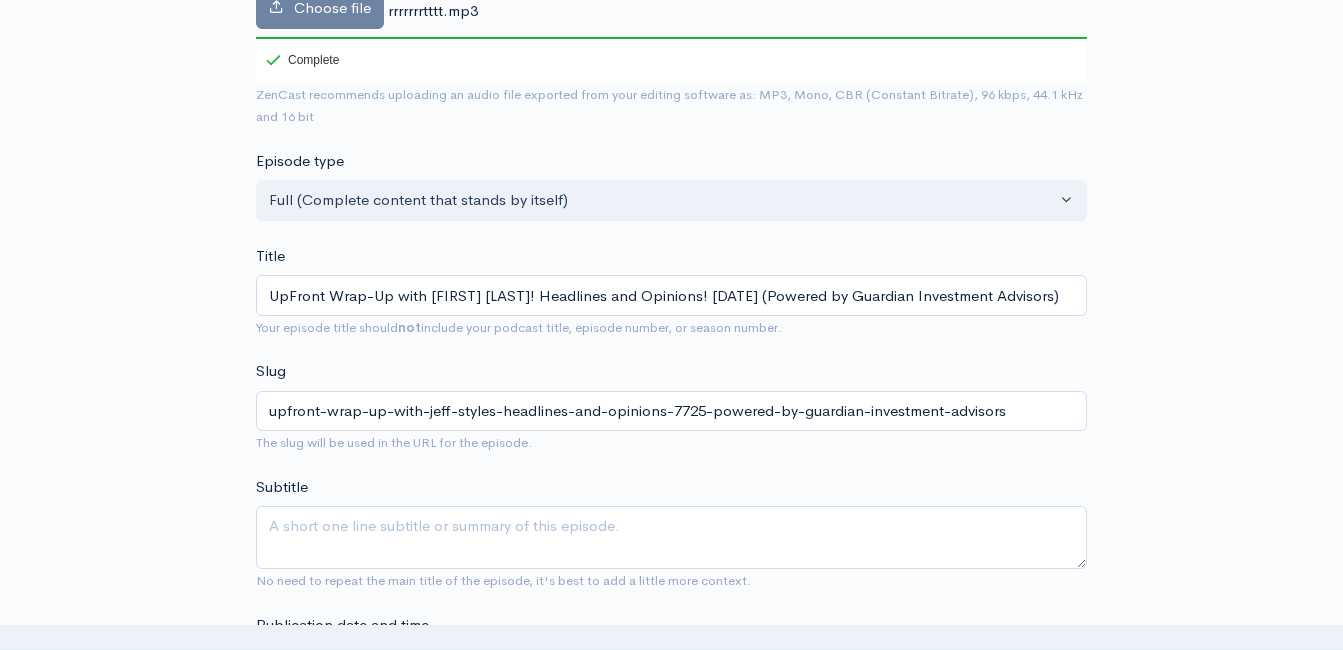 click on "New episode
Create a new episode
Back to episodes
Audio file       Choose file     rrrrrrrtttt.mp3                 [NUMBER]   Complete   ZenCast recommends uploading an audio file exported from your editing
software as: MP3, Mono, CBR (Constant Bitrate), [NUMBER] kbps, [NUMBER] kHz and [NUMBER] bit   Episode type   Full (Complete content that stands by itself) Trailer (a short, promotional piece of content that represents a preview for a show) Bonus (extra content for a show (for example, behind the scenes information or interviews with the cast) Full (Complete content that stands by itself)     Title   UpFront Wrap-Up with [FIRST] [LAST]! Headlines and Opinions! [DATE] (Powered by Guardian Investment Advisors)   Your episode title should  not  include your podcast
title, episode number, or season number.   Slug   upfront-wrap-up-with-[FIRST]-[LAST]-headlines-and-opinions-[DATE]-powered-by-guardian-investment-advisors" at bounding box center (672, 815) 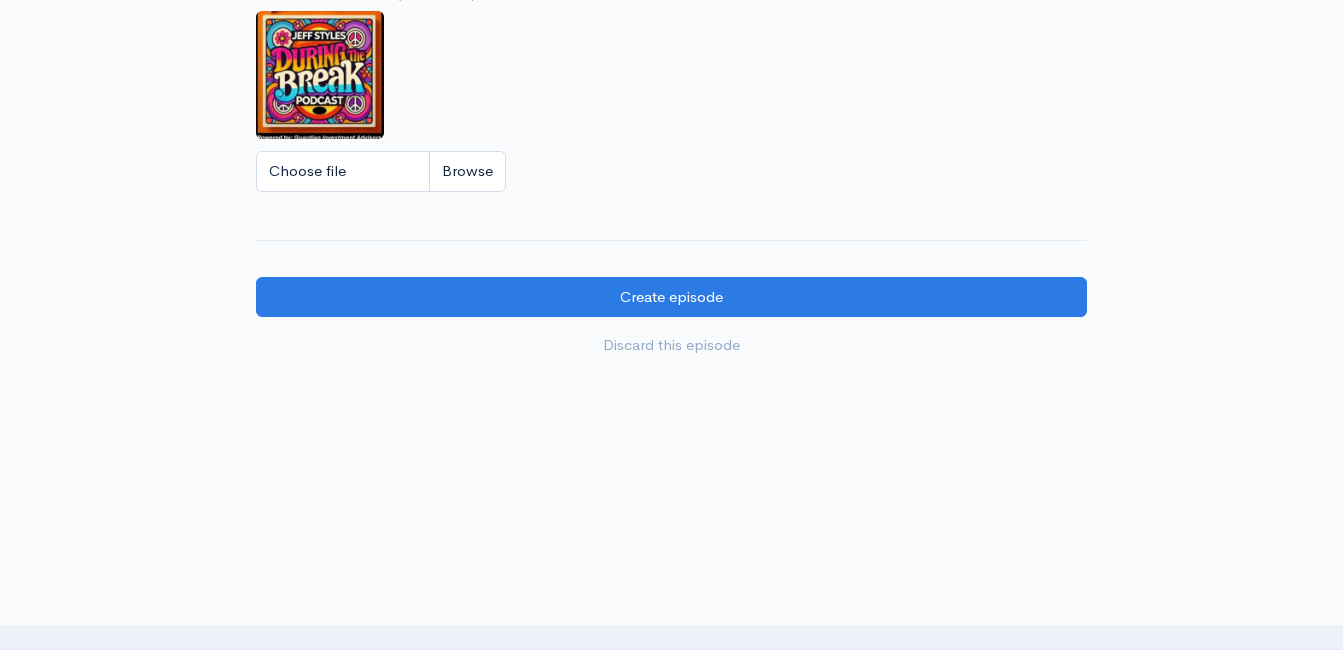 scroll, scrollTop: 1880, scrollLeft: 0, axis: vertical 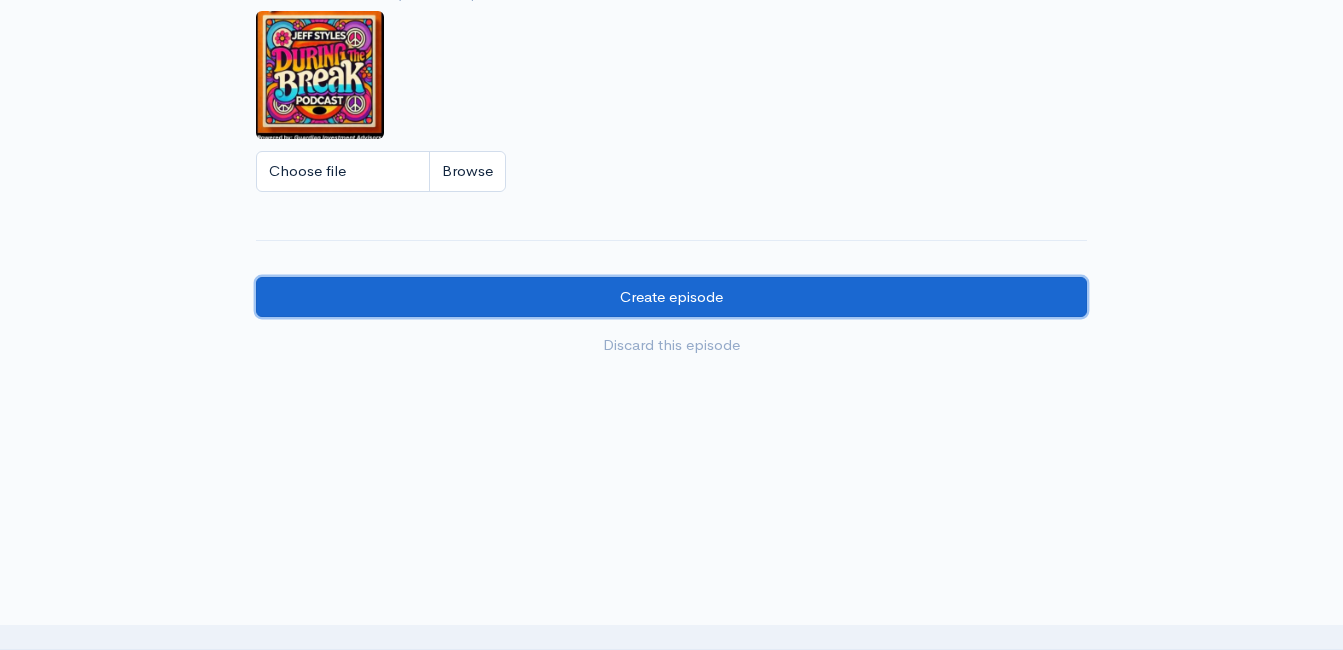 click on "Create episode" at bounding box center (671, 297) 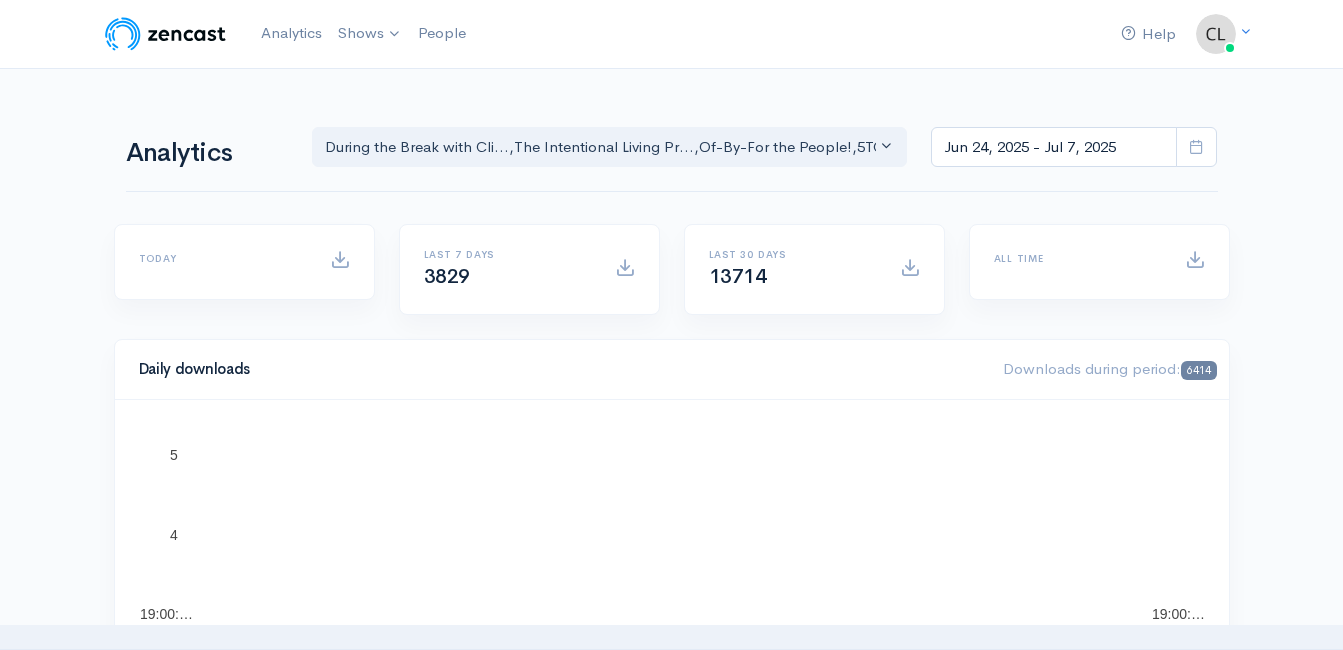scroll, scrollTop: 0, scrollLeft: 0, axis: both 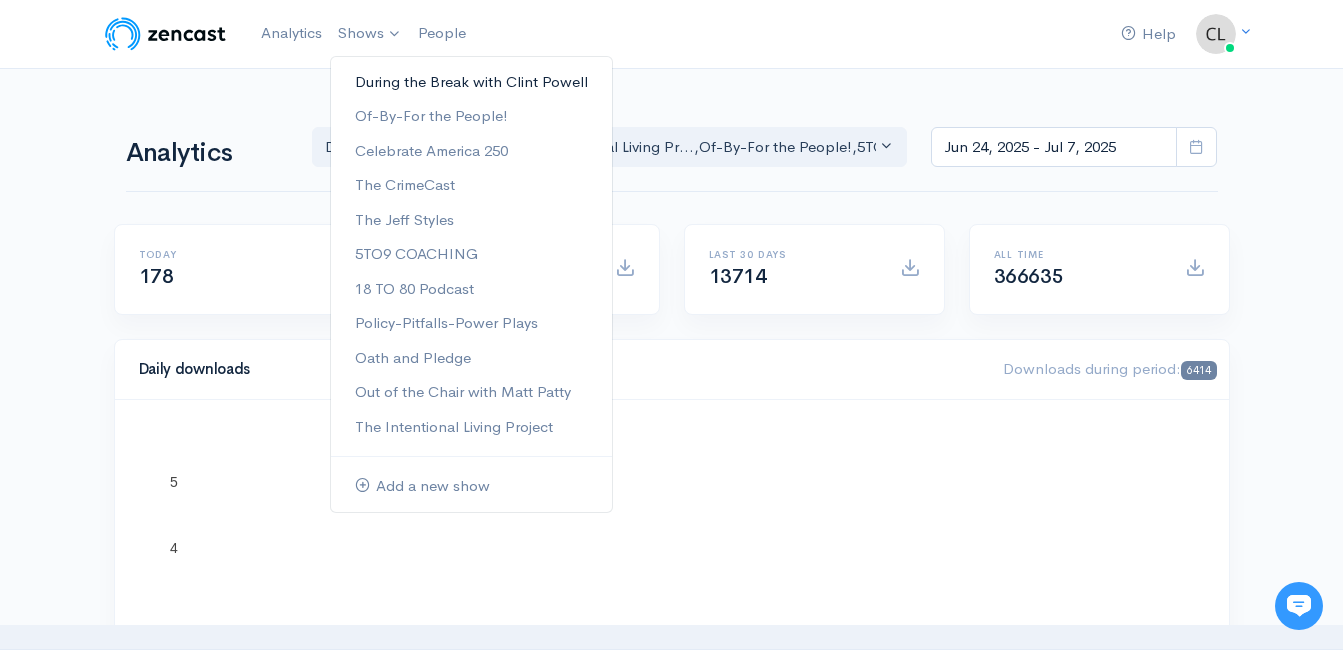 click on "During the Break with Clint Powell" at bounding box center [471, 82] 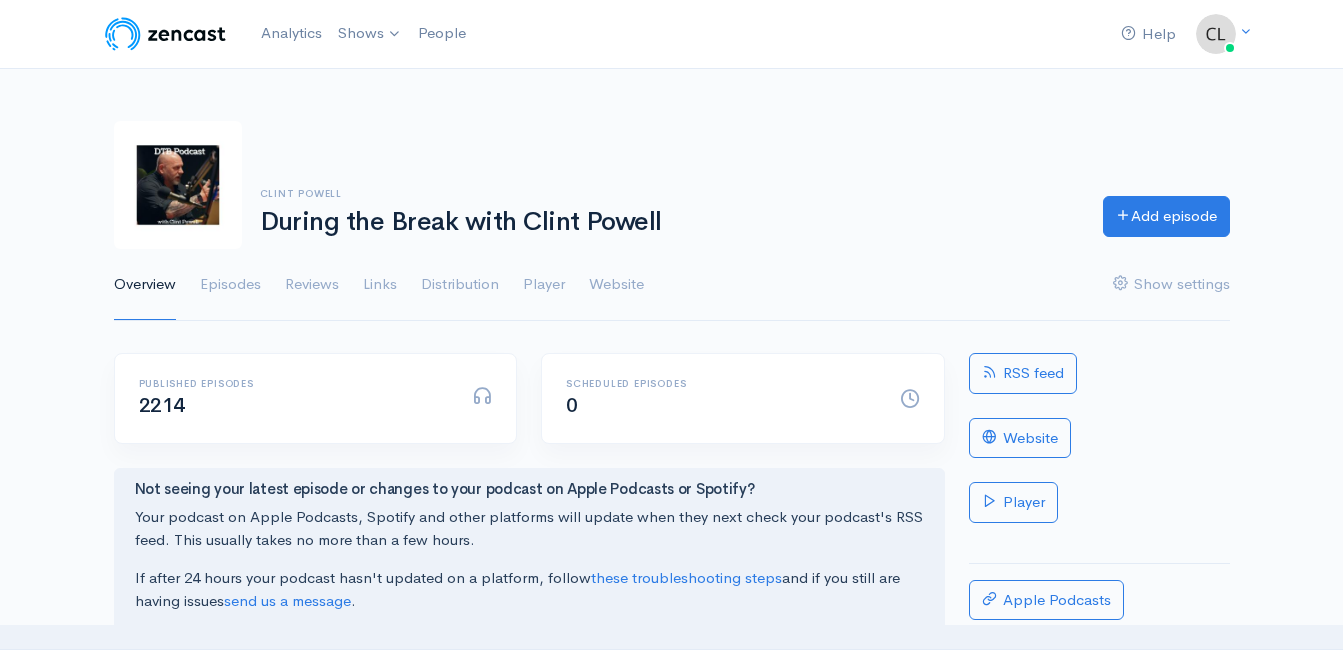scroll, scrollTop: 0, scrollLeft: 0, axis: both 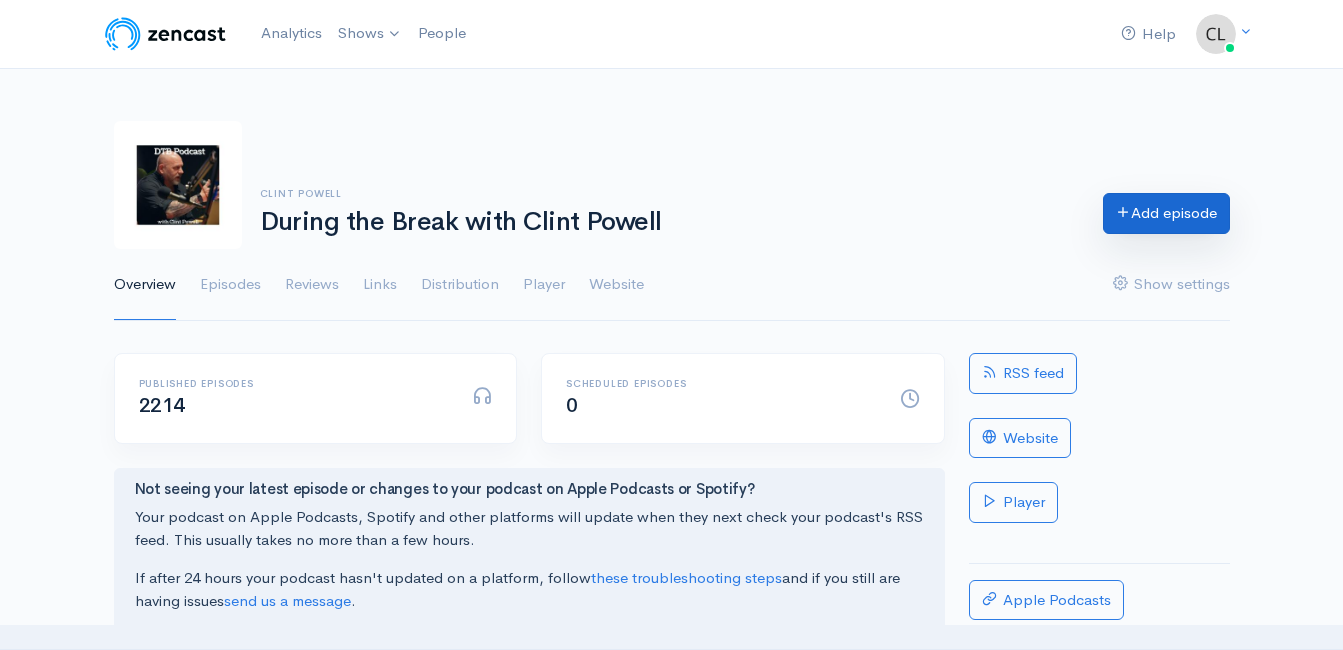 click at bounding box center (1123, 211) 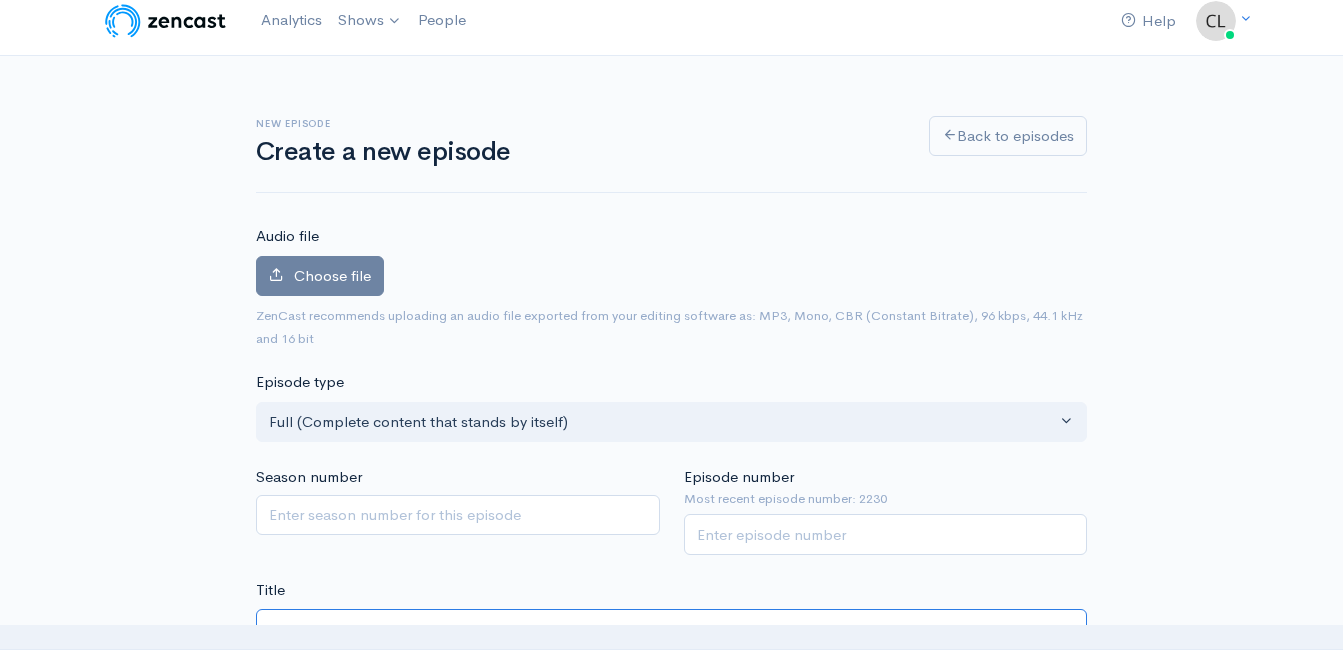 scroll, scrollTop: 0, scrollLeft: 0, axis: both 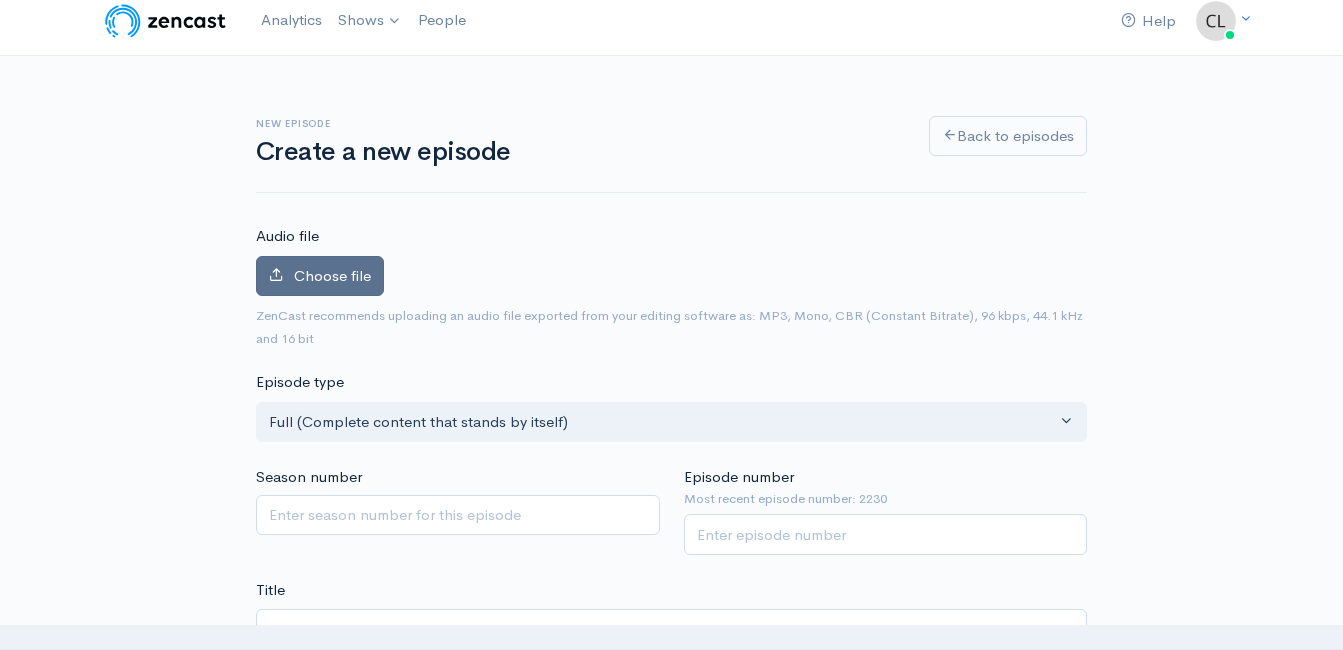 click on "Choose file" at bounding box center [320, 276] 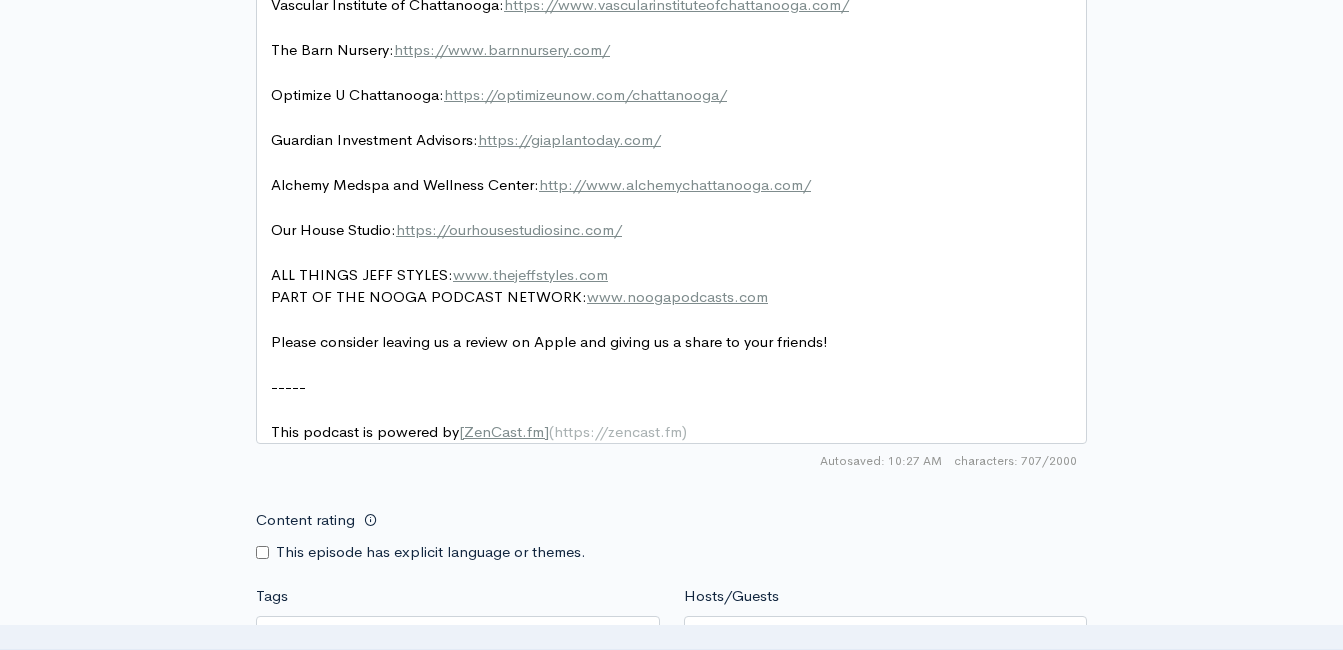 scroll, scrollTop: 1413, scrollLeft: 0, axis: vertical 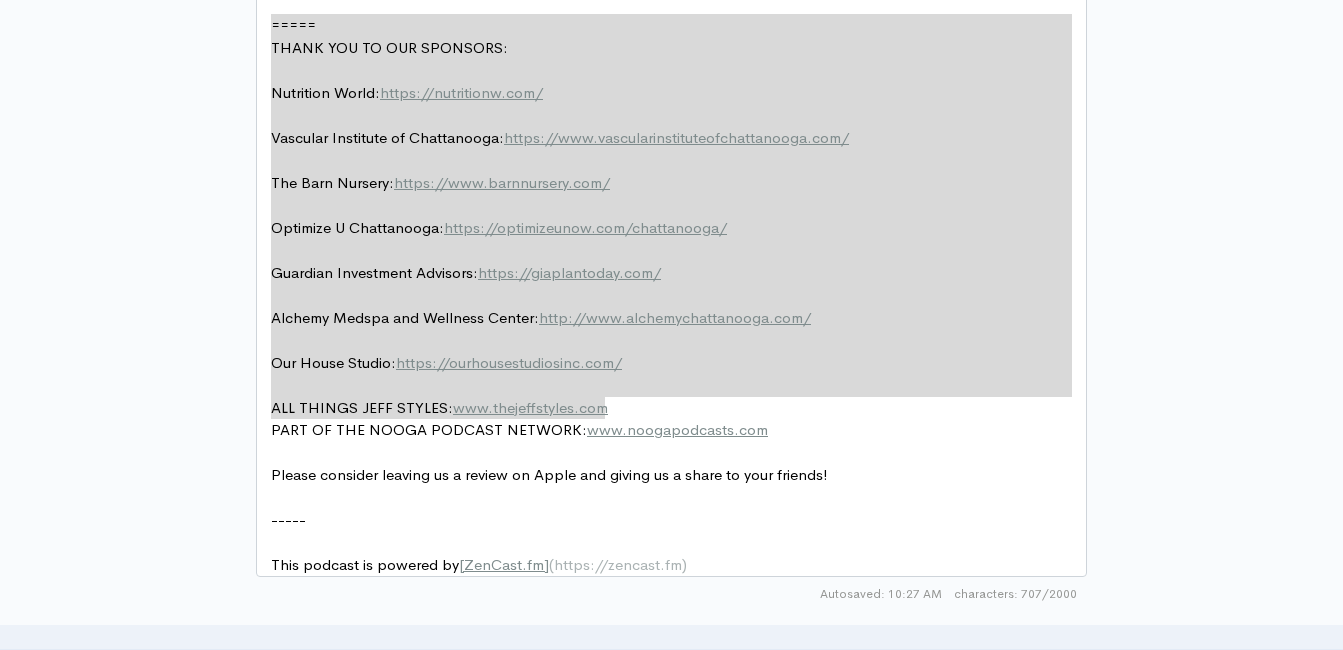 drag, startPoint x: 295, startPoint y: -16, endPoint x: 220, endPoint y: -63, distance: 88.50989 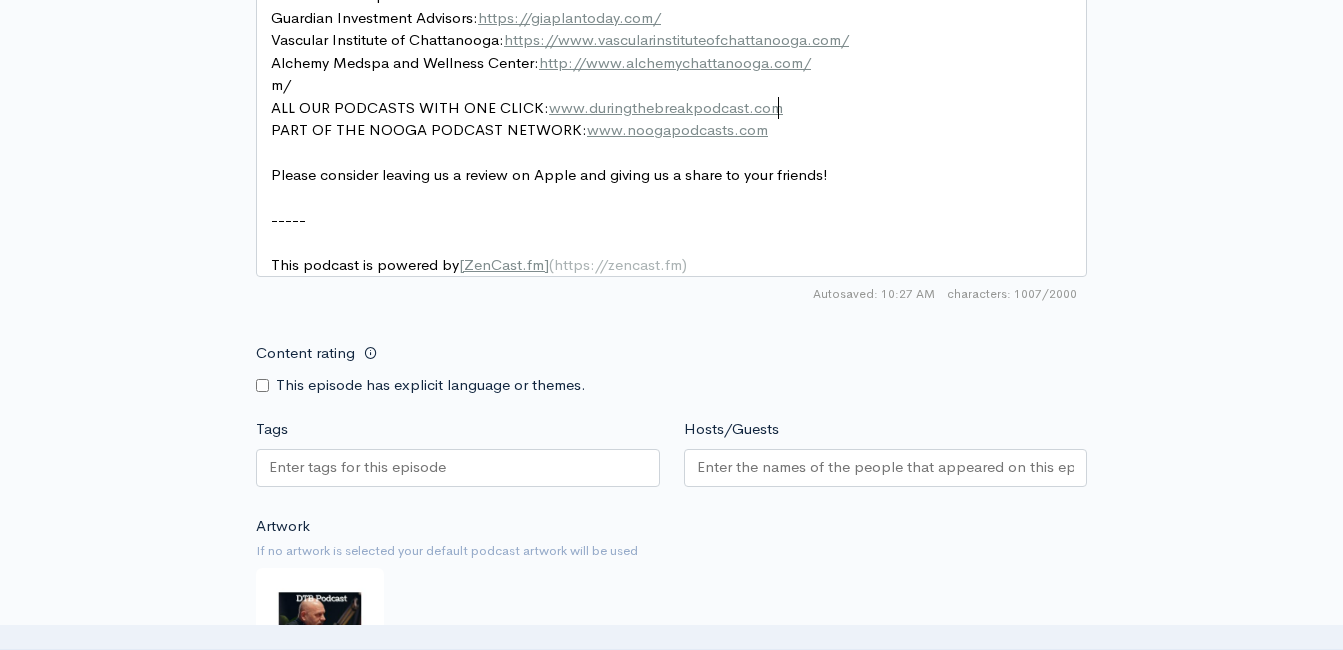 scroll, scrollTop: 1733, scrollLeft: 0, axis: vertical 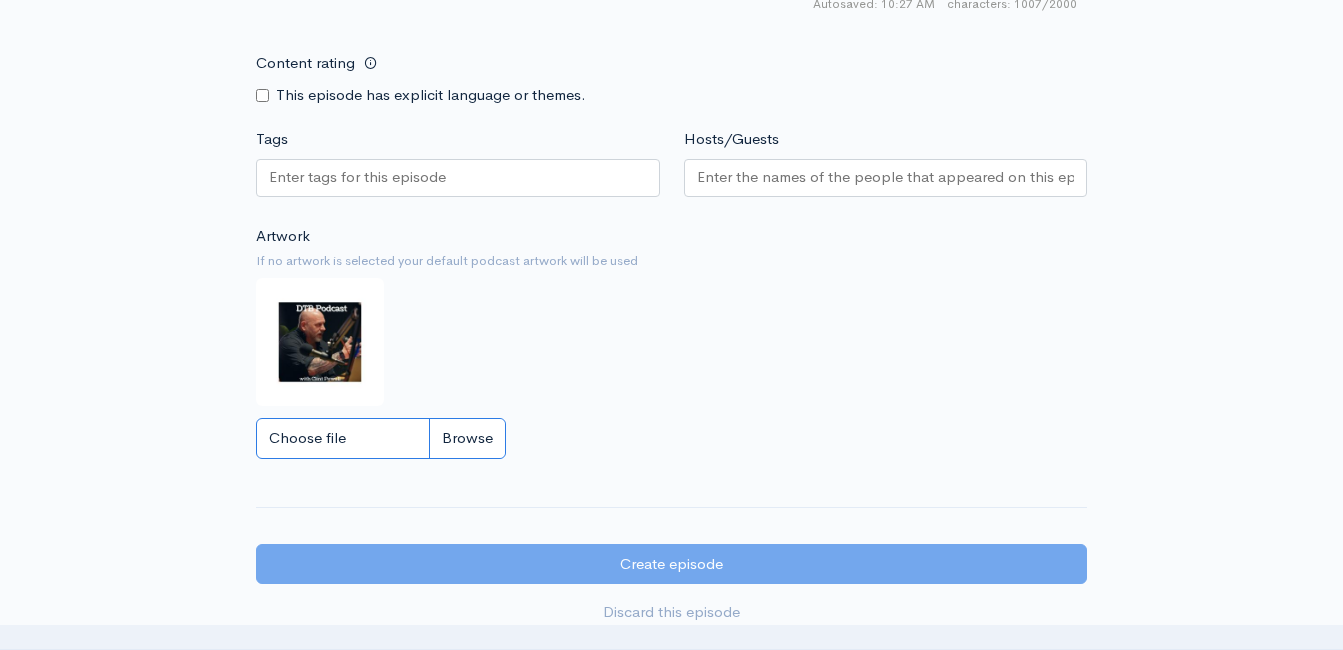 click on "Choose file" at bounding box center [381, 438] 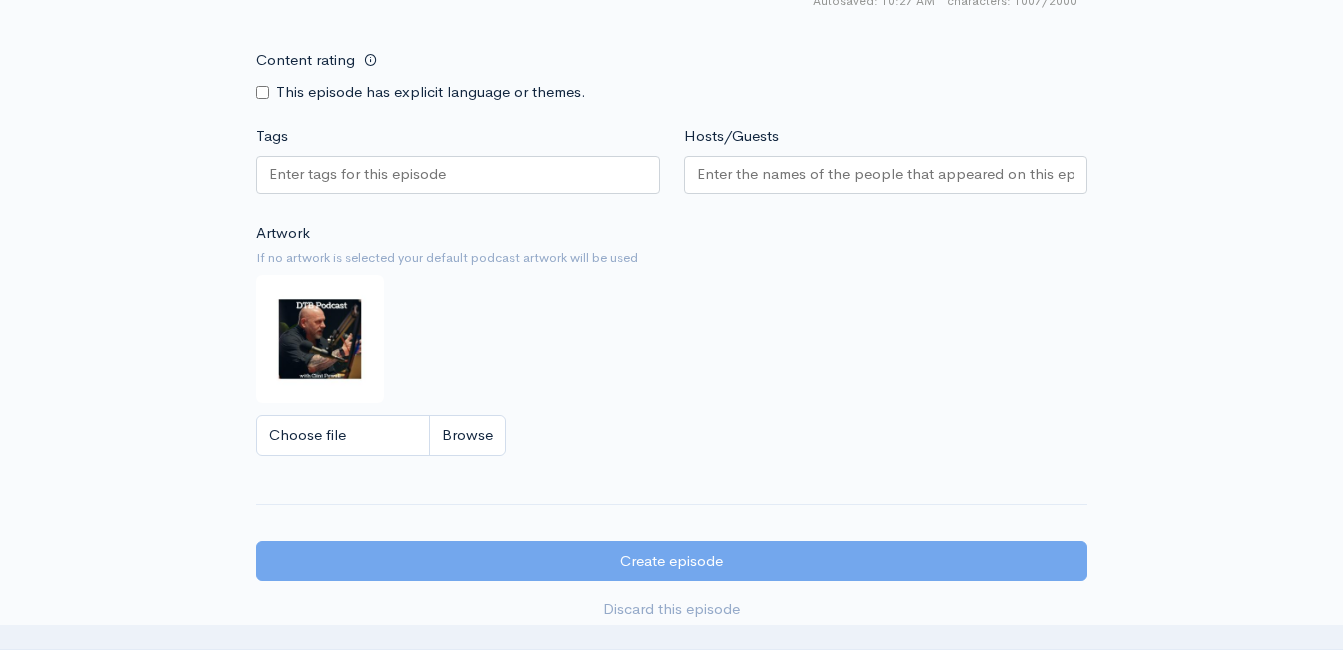 scroll, scrollTop: 1782, scrollLeft: 0, axis: vertical 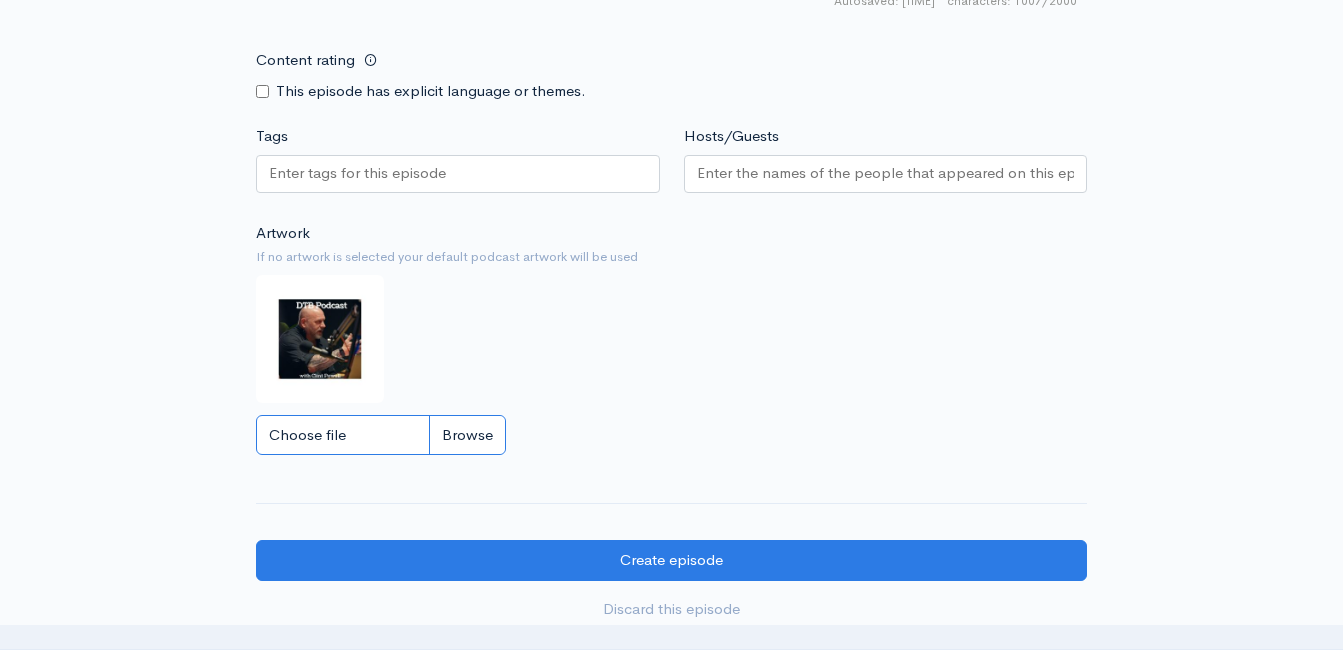 type on "C:\fakepath\450591796_1013938890741267_212763636491488363_n.jpg" 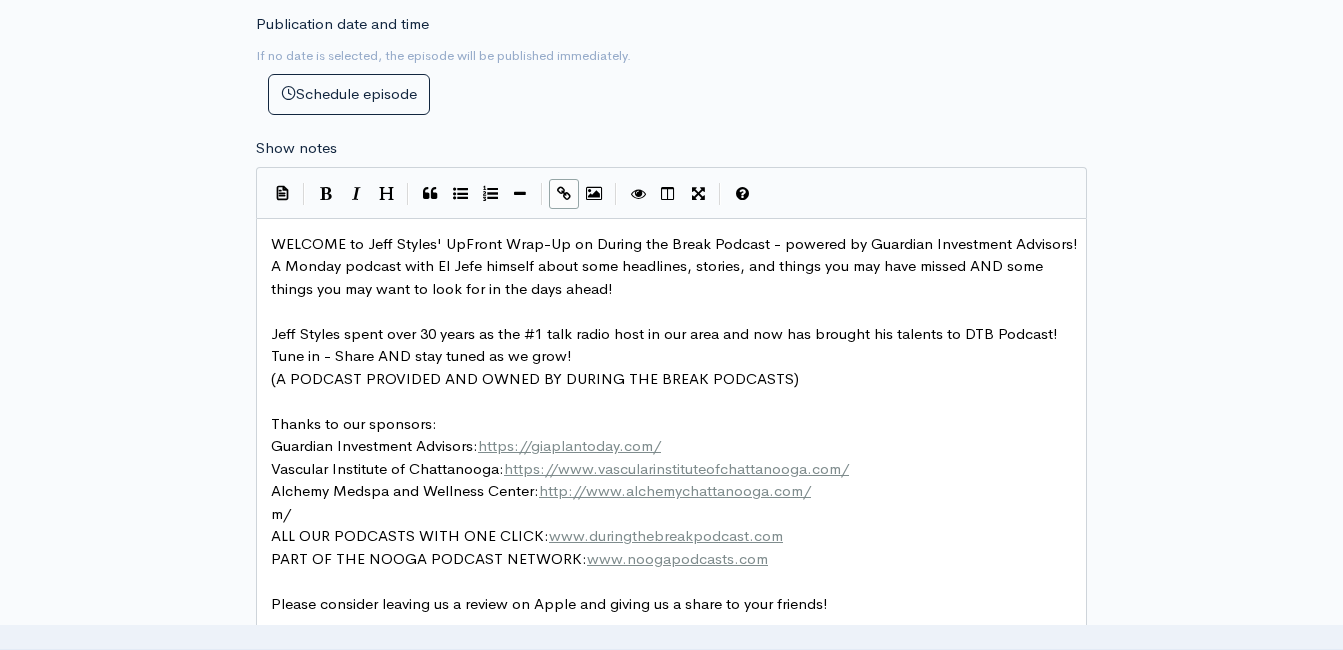 scroll, scrollTop: 582, scrollLeft: 0, axis: vertical 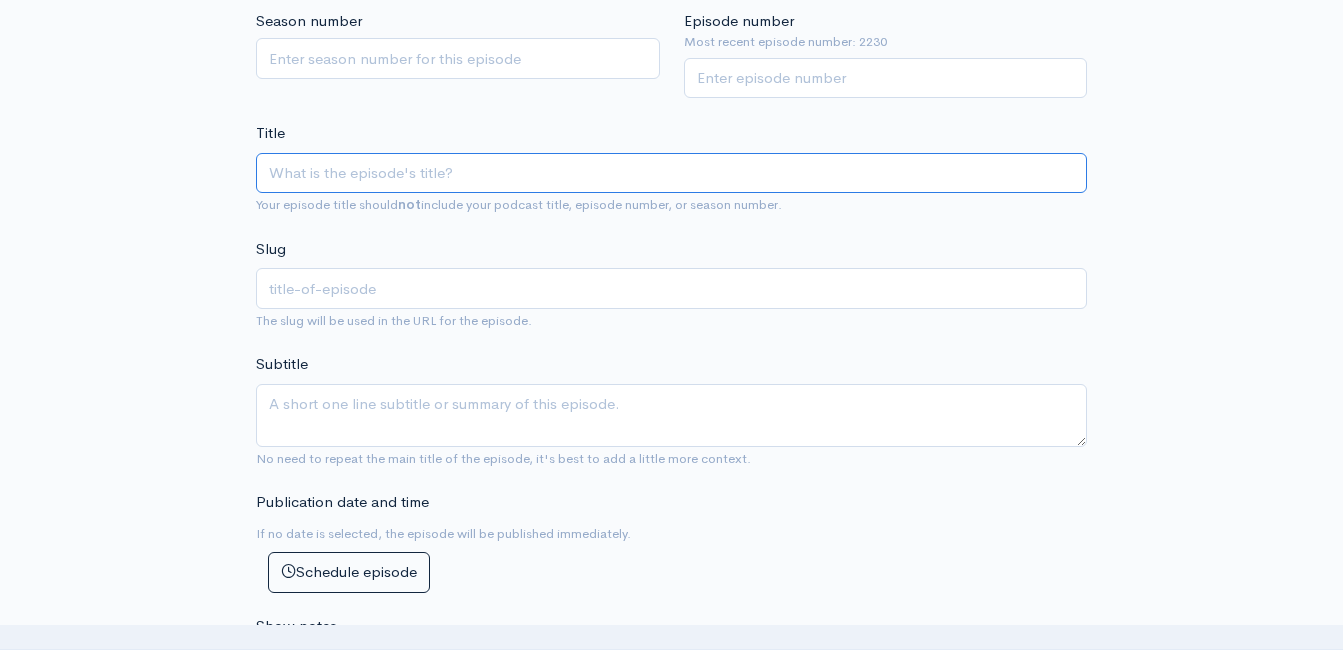 click on "Title" at bounding box center (671, 173) 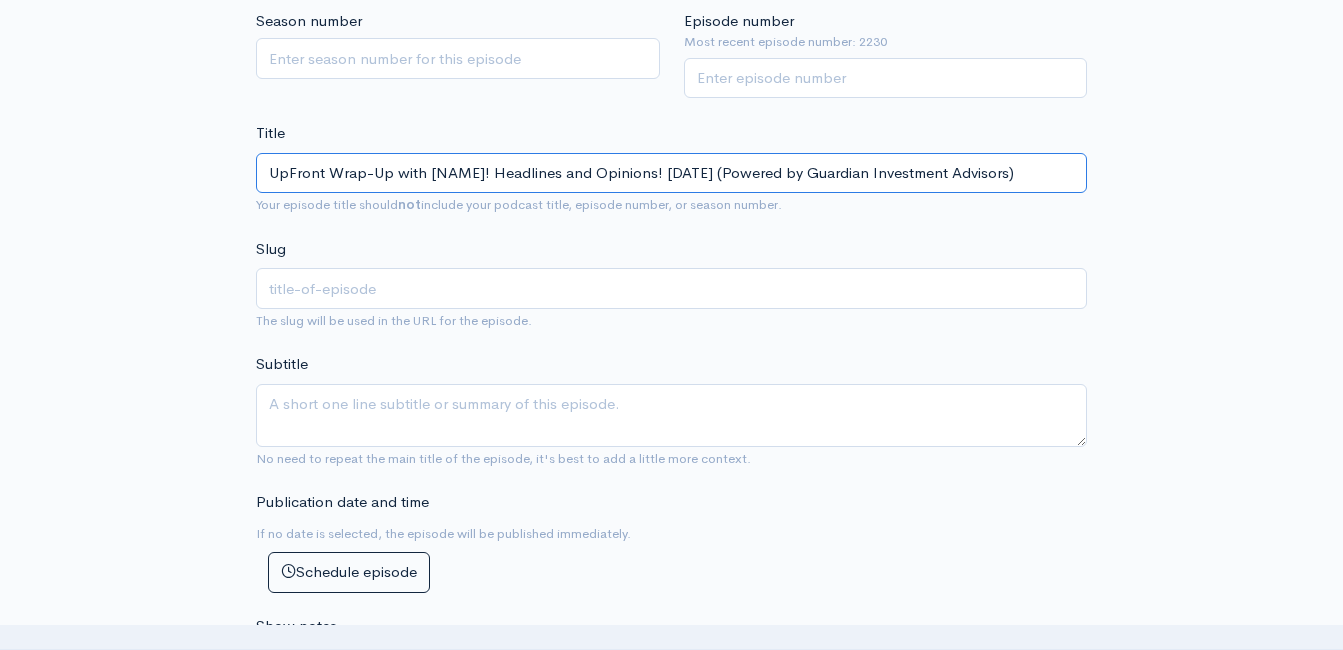type on "UpFront Wrap-Up with Jeff Styles! Headlines and Opinions! 7/7/25 (Powered by Guardian Investment Advisors)" 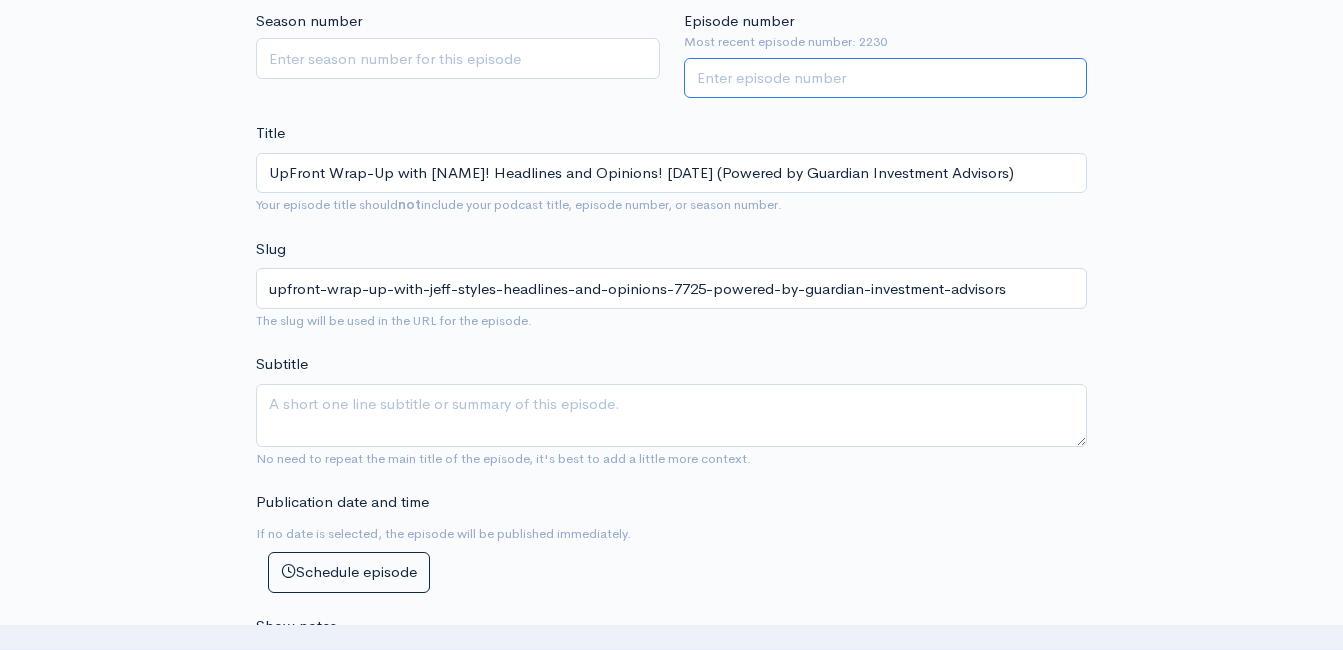 click on "Episode number" at bounding box center (886, 78) 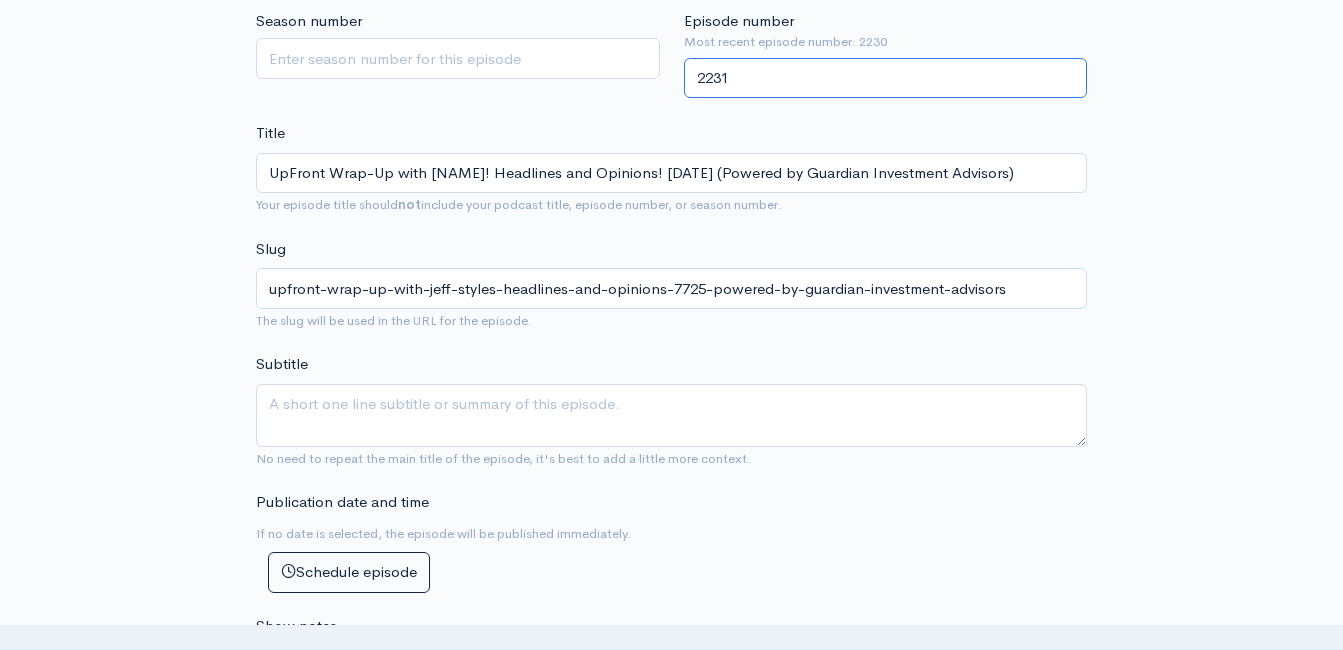 type on "2231" 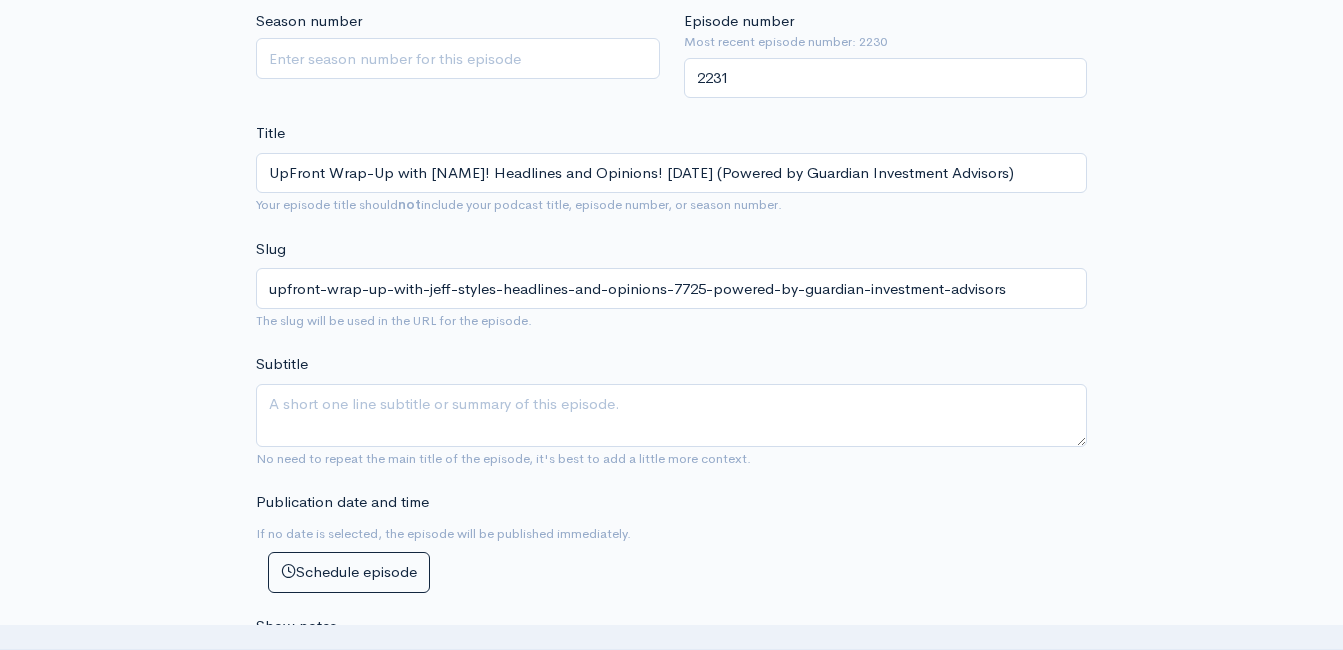 click on "Audio file       Choose file     rrrrrrrtttt.mp3                 100   Complete   ZenCast recommends uploading an audio file exported from your editing
software as: MP3, Mono, CBR (Constant Bitrate), 96 kbps, 44.1 kHz and 16 bit   Episode type   Full (Complete content that stands by itself) Trailer (a short, promotional piece of content that represents a preview for a show) Bonus (extra content for a show (for example, behind the scenes information or interviews with the cast) Full (Complete content that stands by itself)     Season number     Episode number   Most recent episode number: 2230   2231   Title   UpFront Wrap-Up with Jeff Styles! Headlines and Opinions! 7/7/25 (Powered by Guardian Investment Advisors)   Your episode title should  not  include your podcast
title, episode number, or season number.   Slug   upfront-wrap-up-with-jeff-styles-headlines-and-opinions-7725-powered-by-guardian-investment-advisors   The slug will be used in the URL for the episode.     Subtitle" at bounding box center (671, 765) 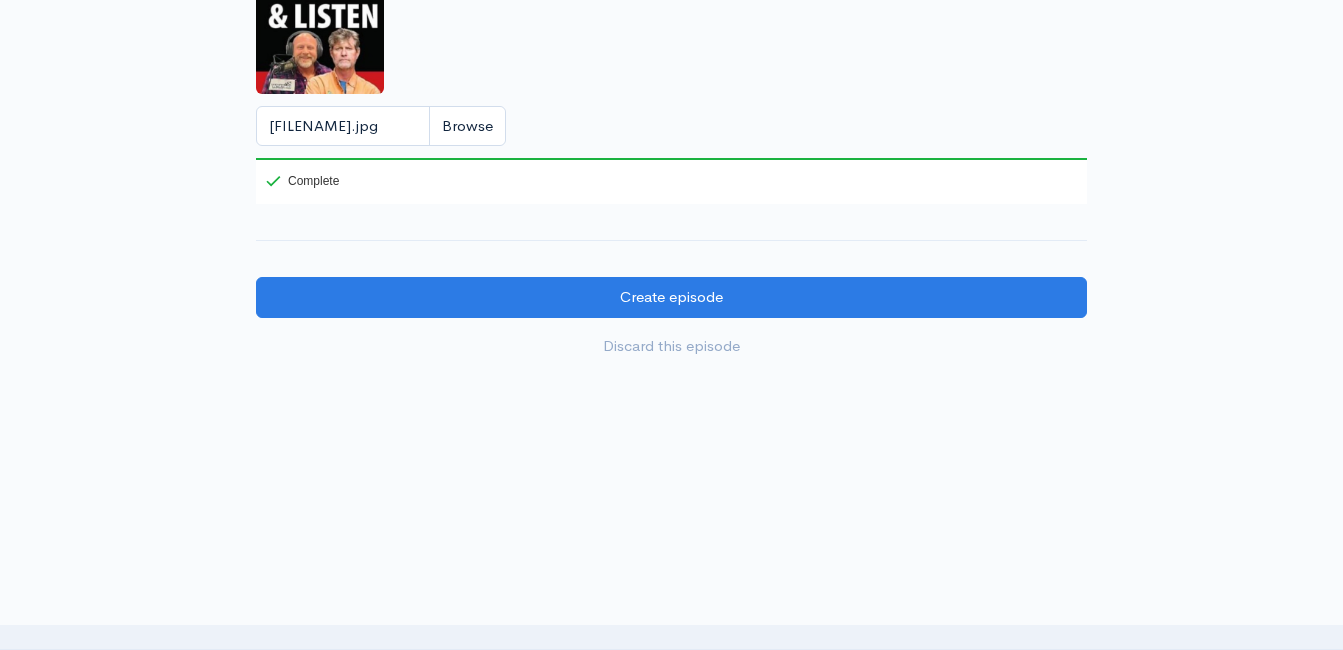 scroll, scrollTop: 2106, scrollLeft: 0, axis: vertical 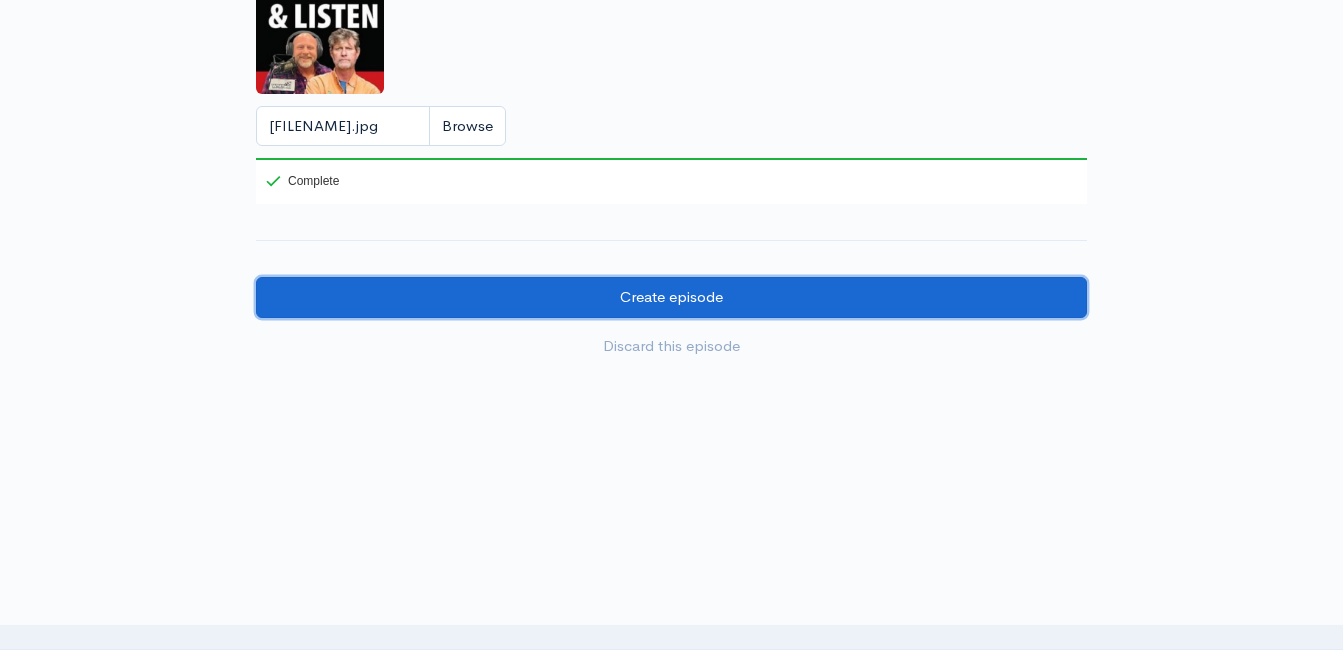 click on "Create episode" at bounding box center (671, 297) 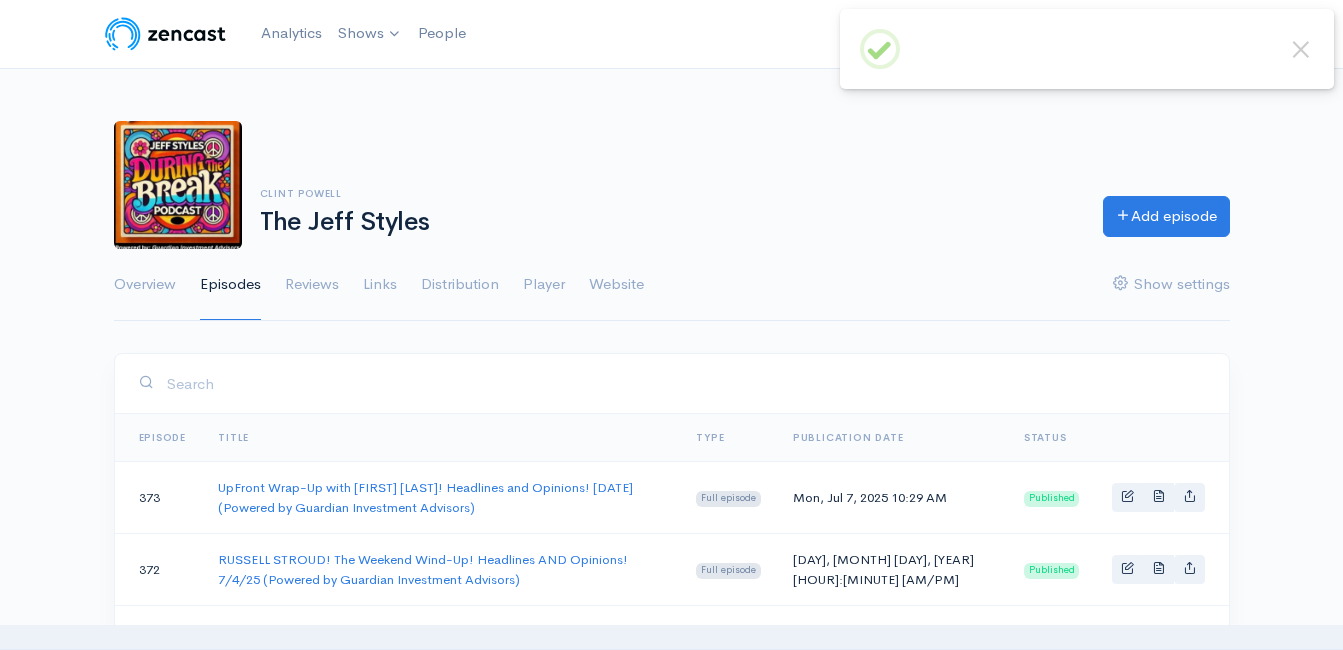 scroll, scrollTop: 0, scrollLeft: 0, axis: both 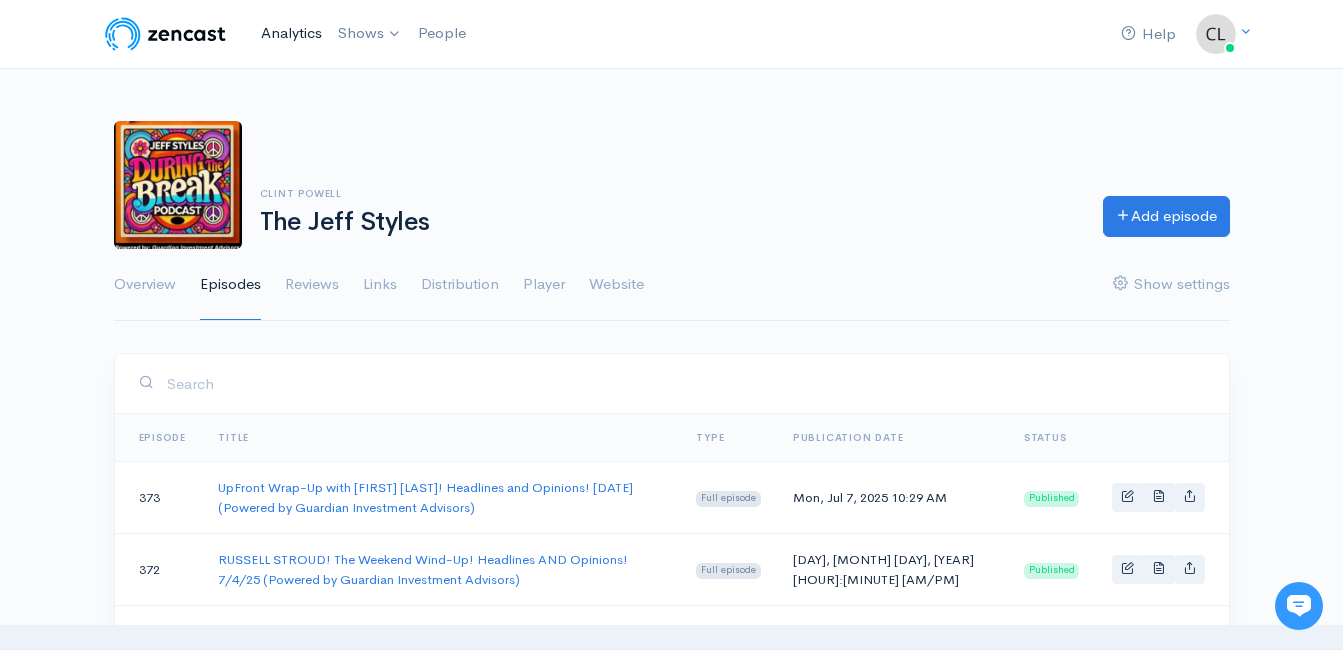 click on "Analytics" at bounding box center [291, 33] 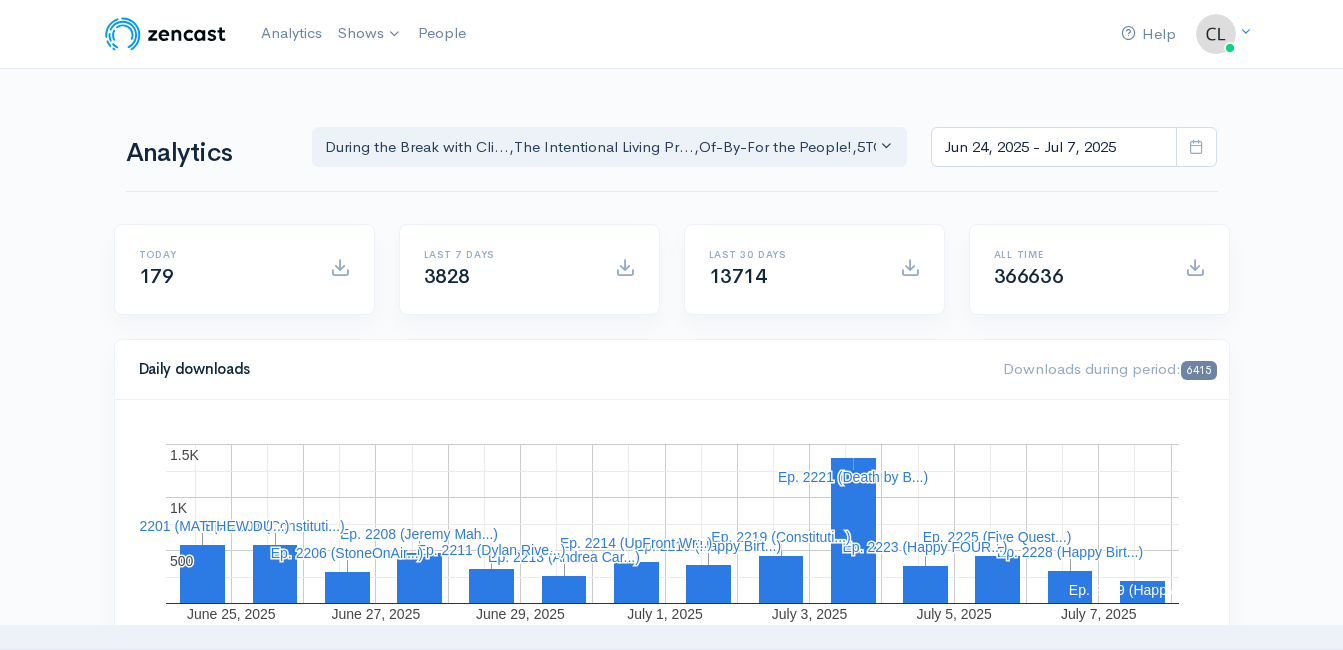 scroll, scrollTop: 0, scrollLeft: 0, axis: both 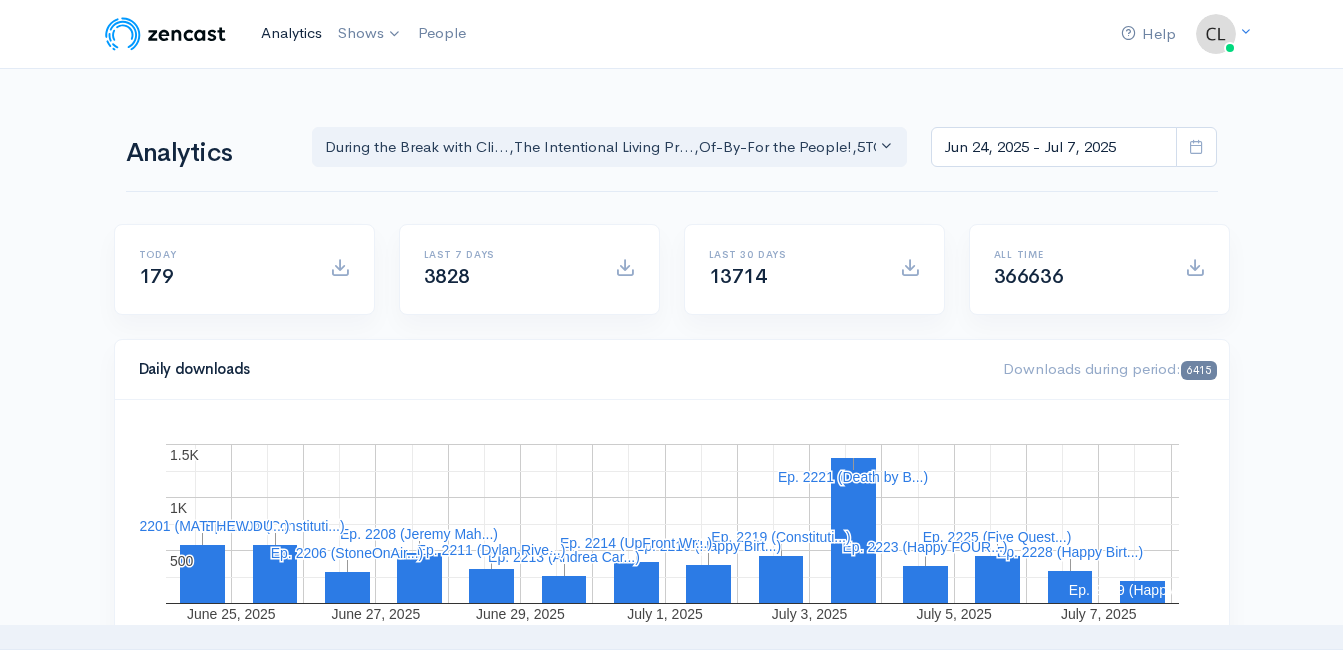 click on "Analytics" at bounding box center [291, 33] 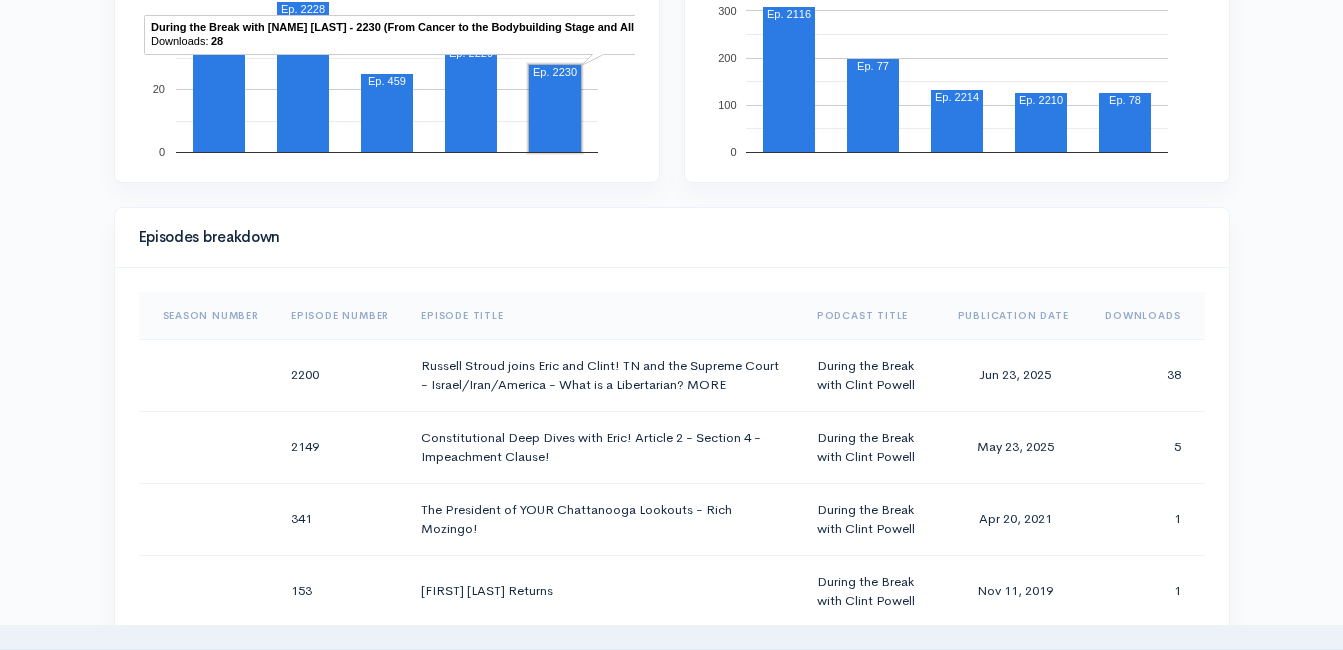 scroll, scrollTop: 700, scrollLeft: 0, axis: vertical 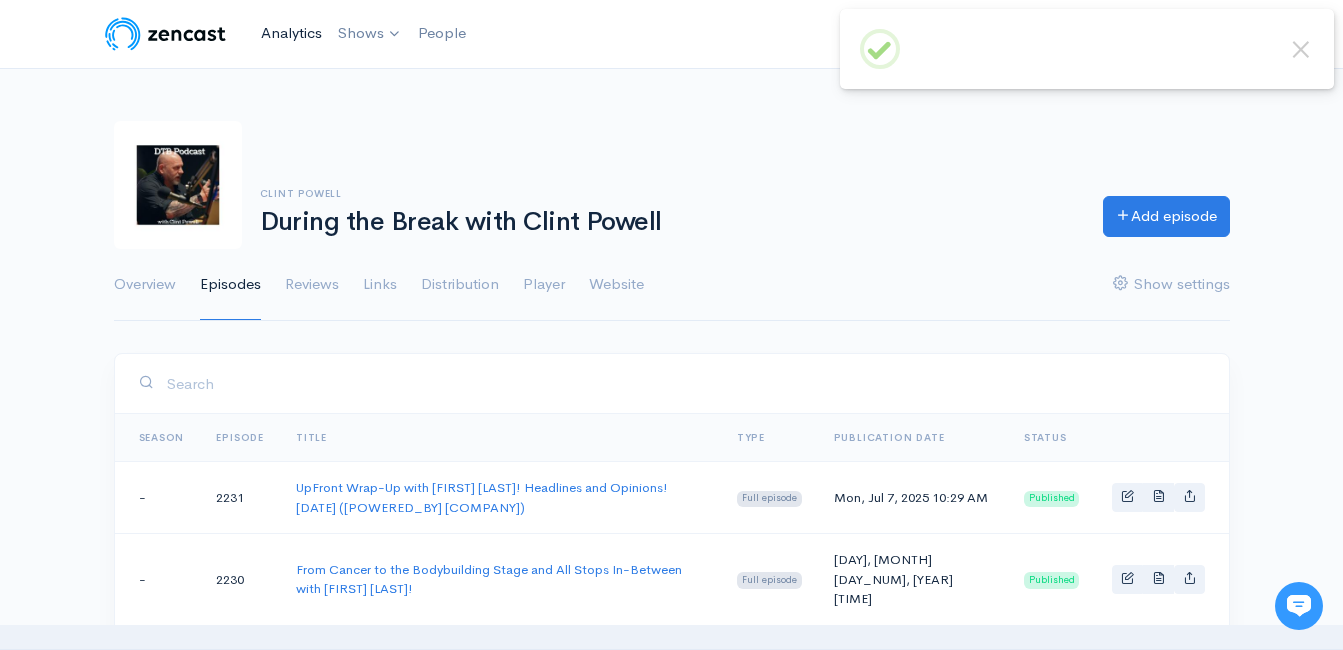 click on "Analytics" at bounding box center (291, 33) 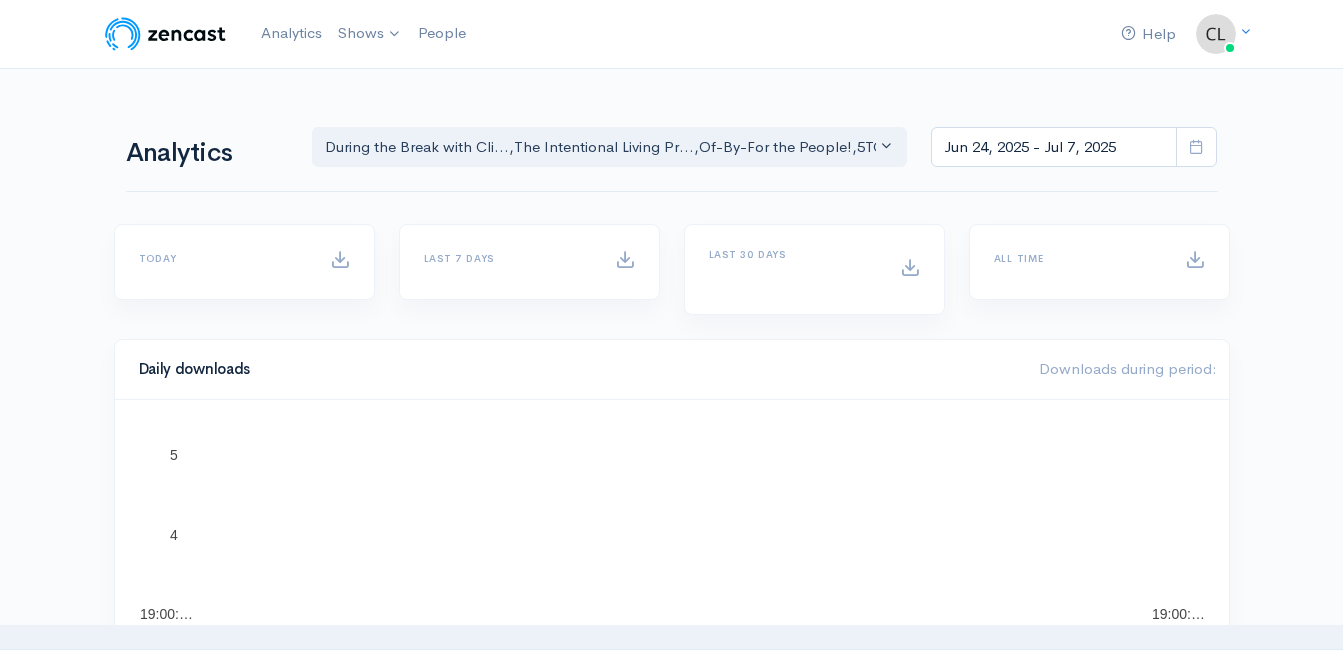 scroll, scrollTop: 0, scrollLeft: 0, axis: both 